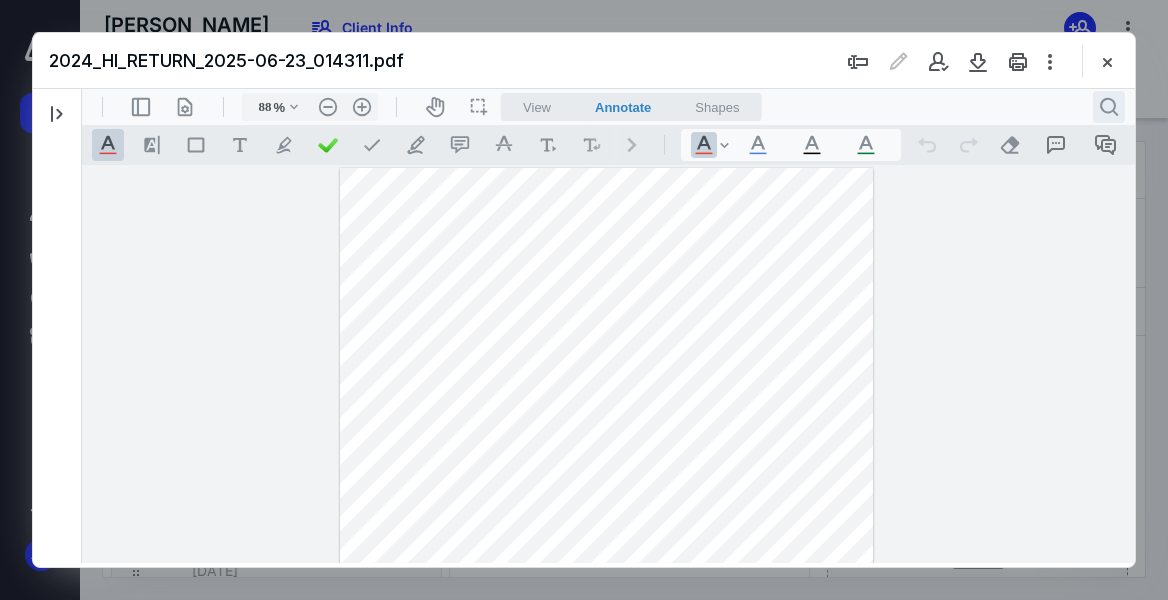 scroll, scrollTop: 0, scrollLeft: 0, axis: both 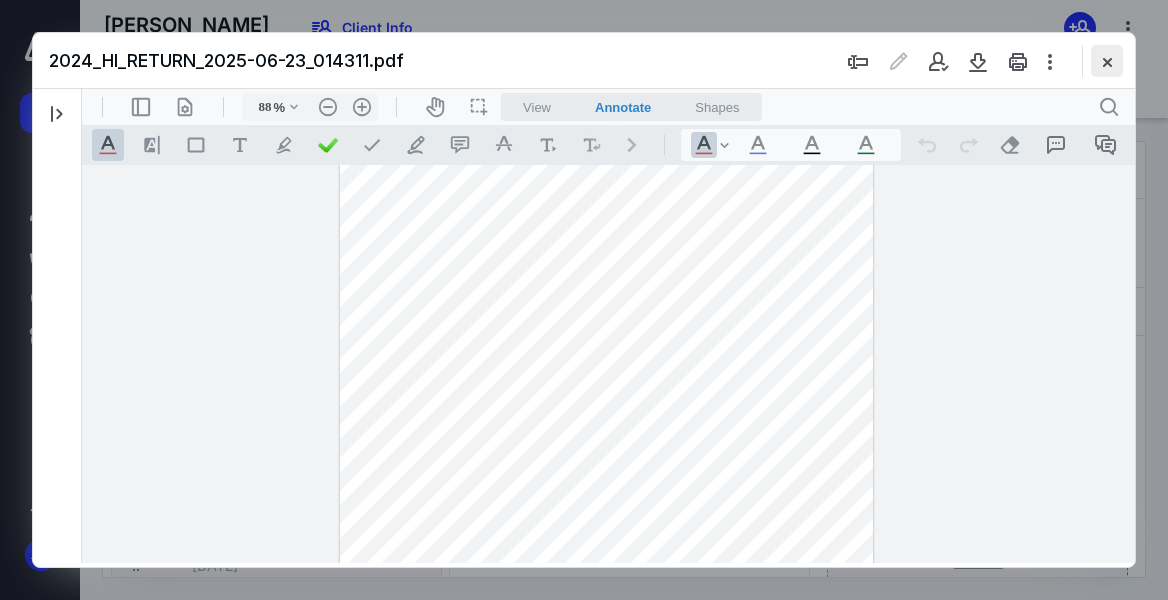 click at bounding box center (1107, 61) 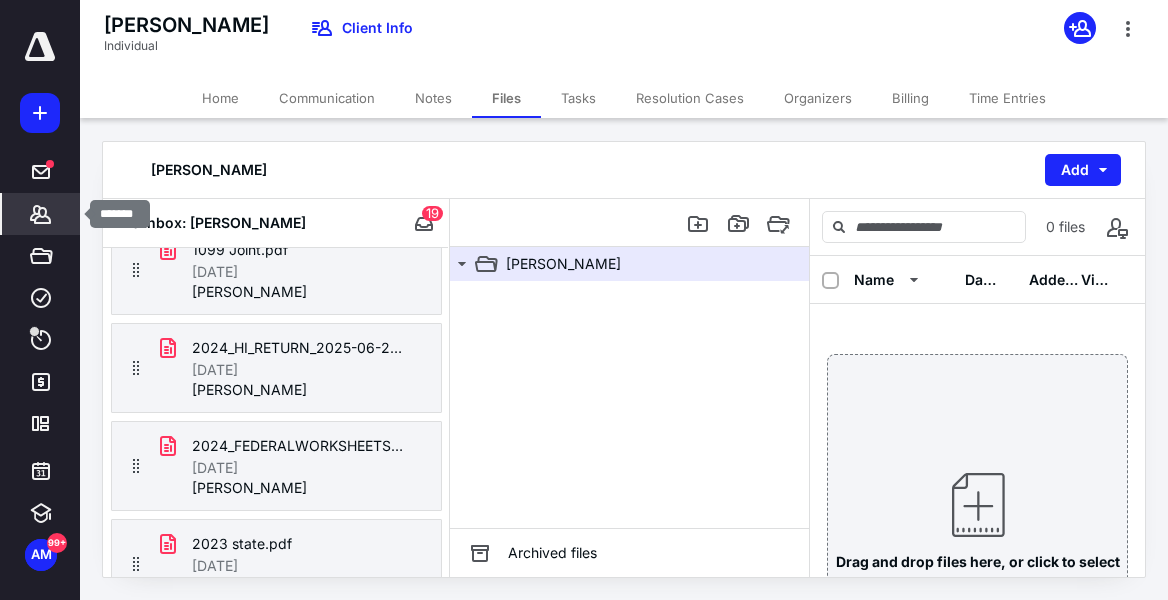 click 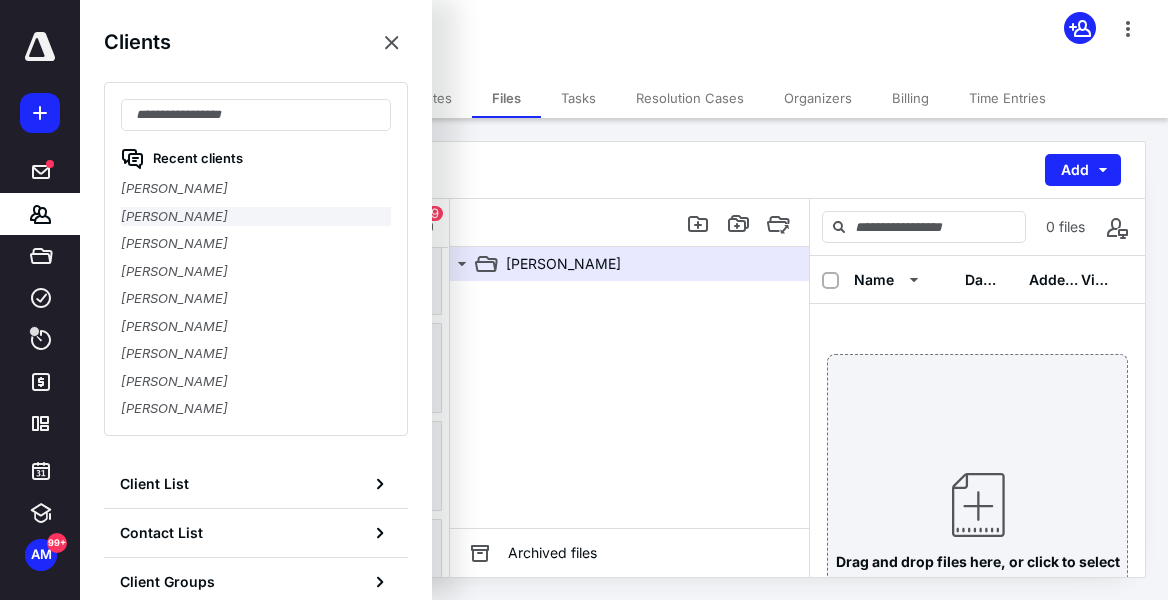 click on "[PERSON_NAME]" at bounding box center [256, 217] 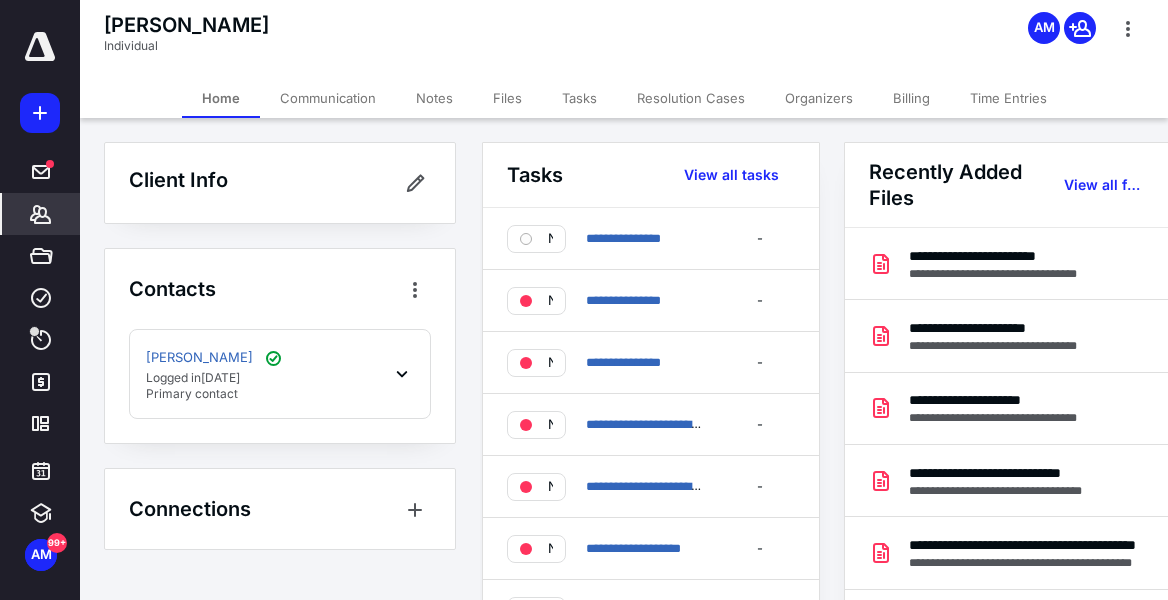 click on "Files" at bounding box center (507, 98) 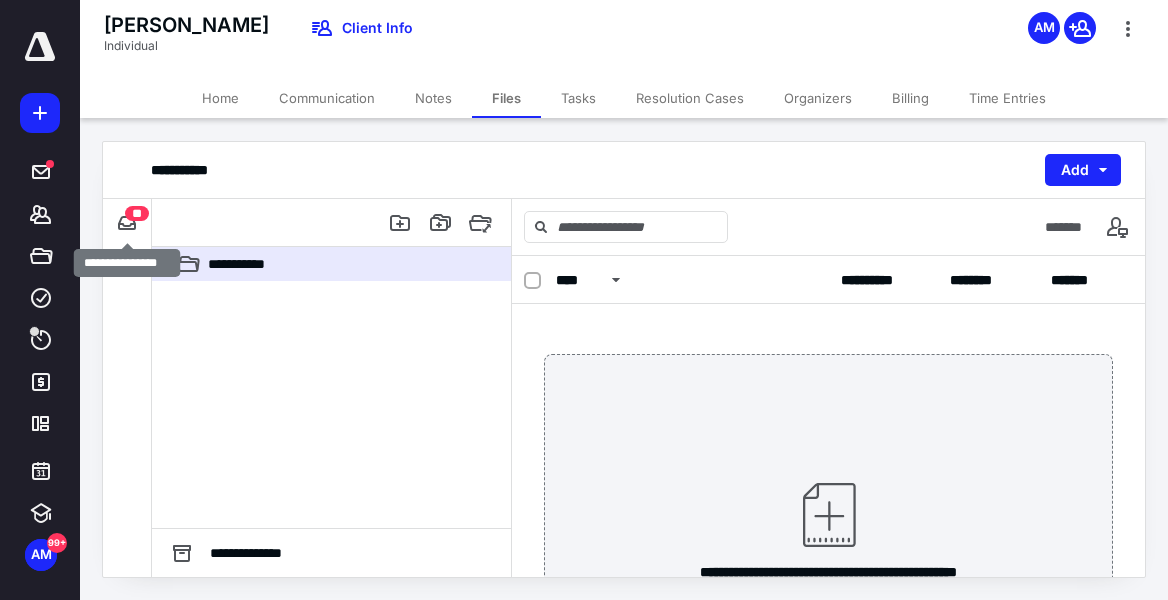 click on "**" at bounding box center (137, 213) 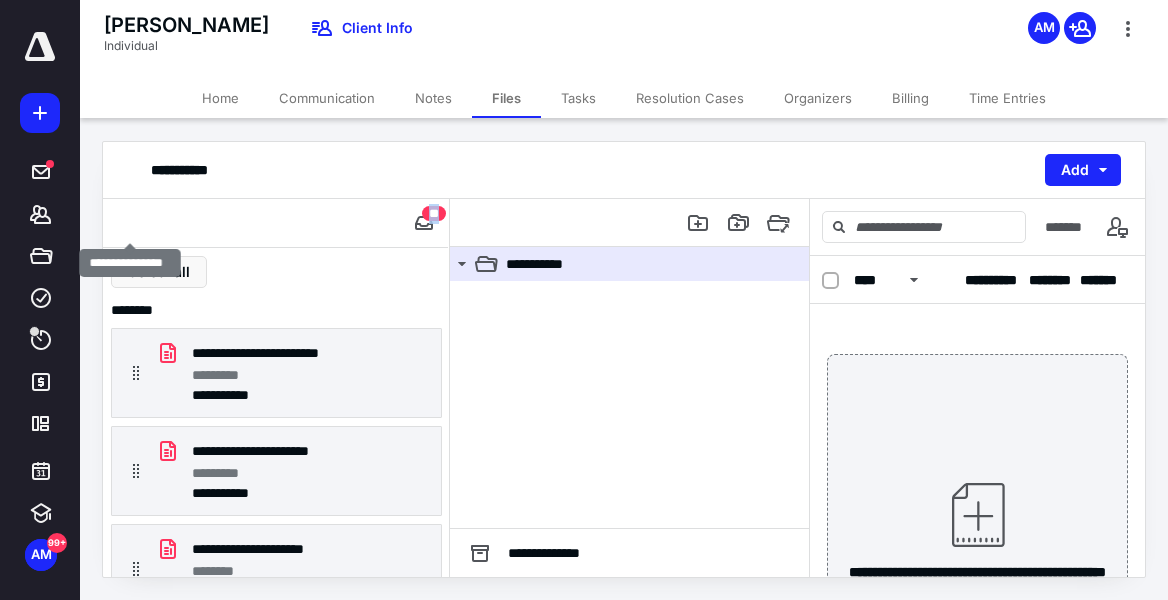 click on "**********" at bounding box center [275, 223] 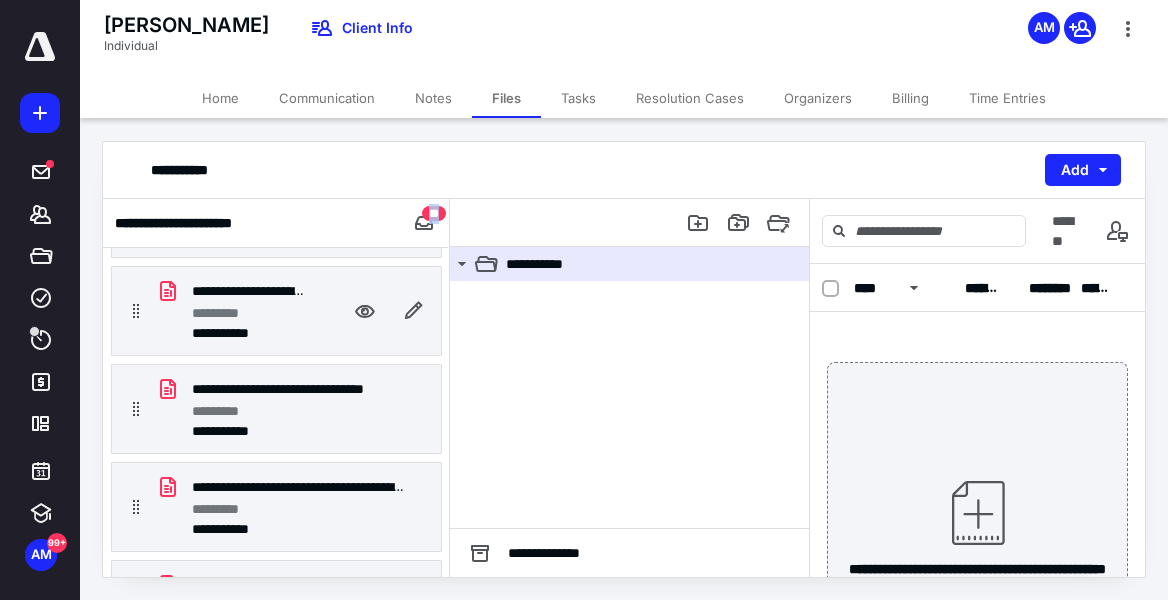 scroll, scrollTop: 1264, scrollLeft: 0, axis: vertical 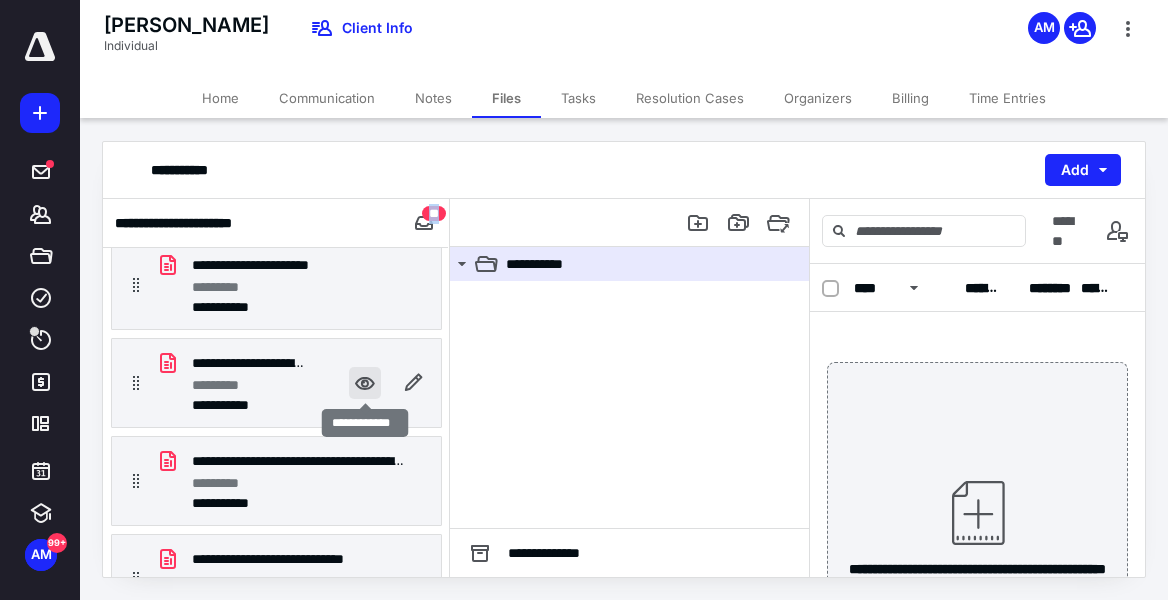 click at bounding box center [365, 383] 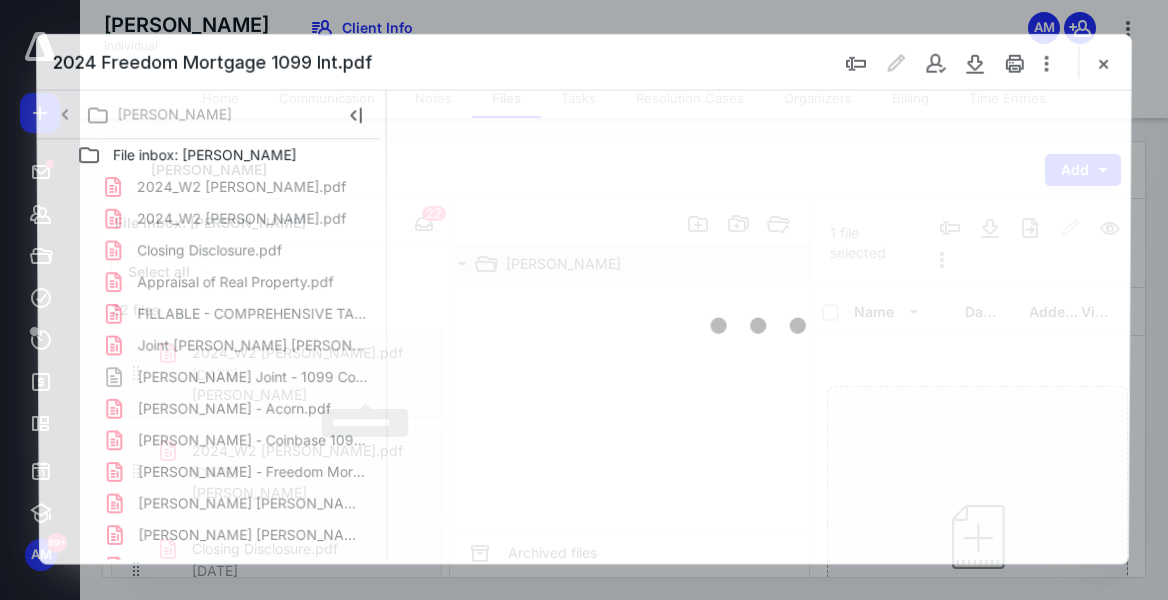 scroll, scrollTop: 1264, scrollLeft: 0, axis: vertical 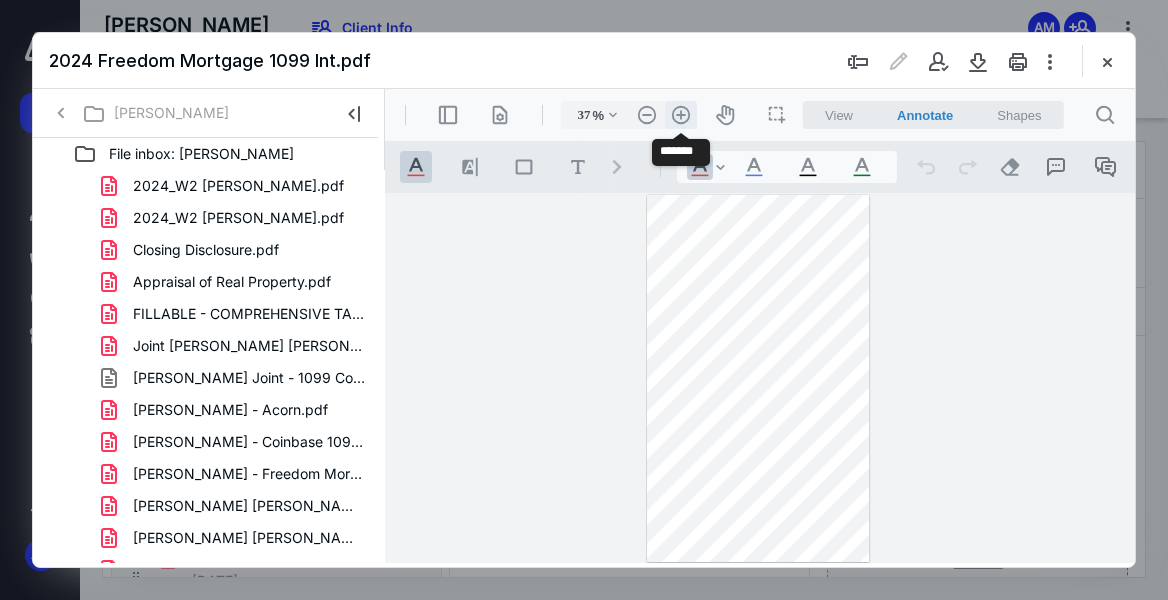 click on ".cls-1{fill:#abb0c4;} icon - header - zoom - in - line" at bounding box center (681, 115) 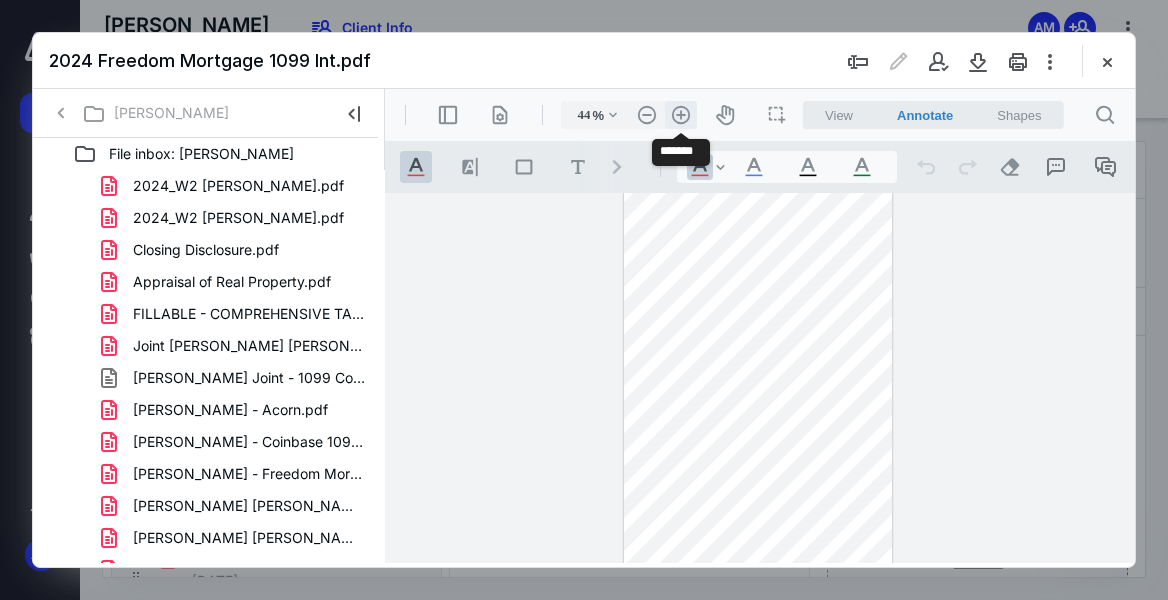 click on ".cls-1{fill:#abb0c4;} icon - header - zoom - in - line" at bounding box center [681, 115] 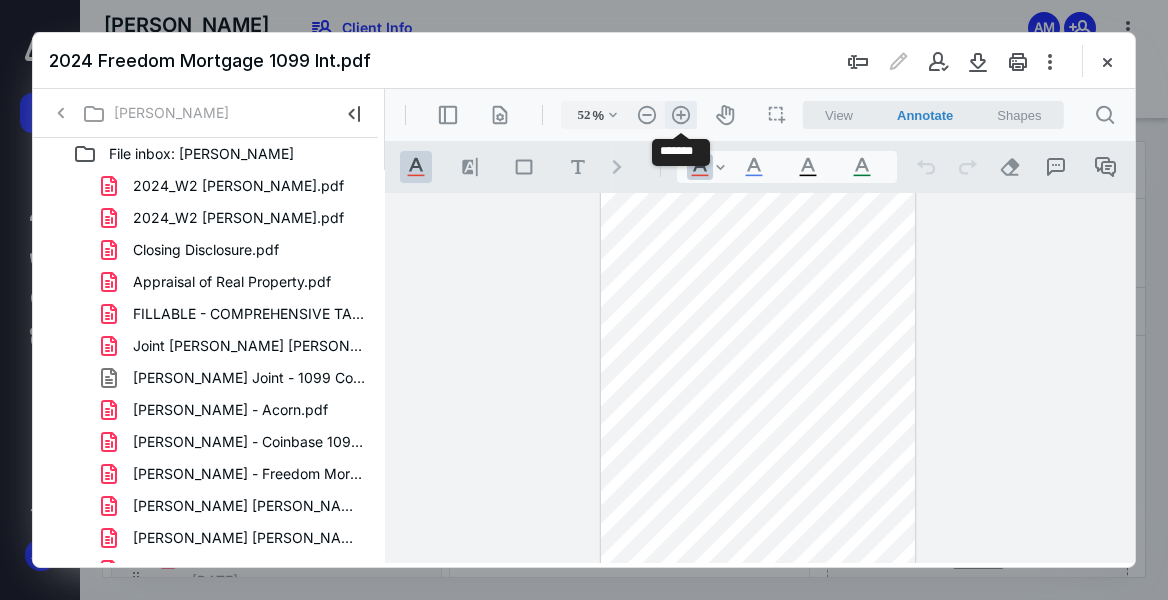 click on ".cls-1{fill:#abb0c4;} icon - header - zoom - in - line" at bounding box center [681, 115] 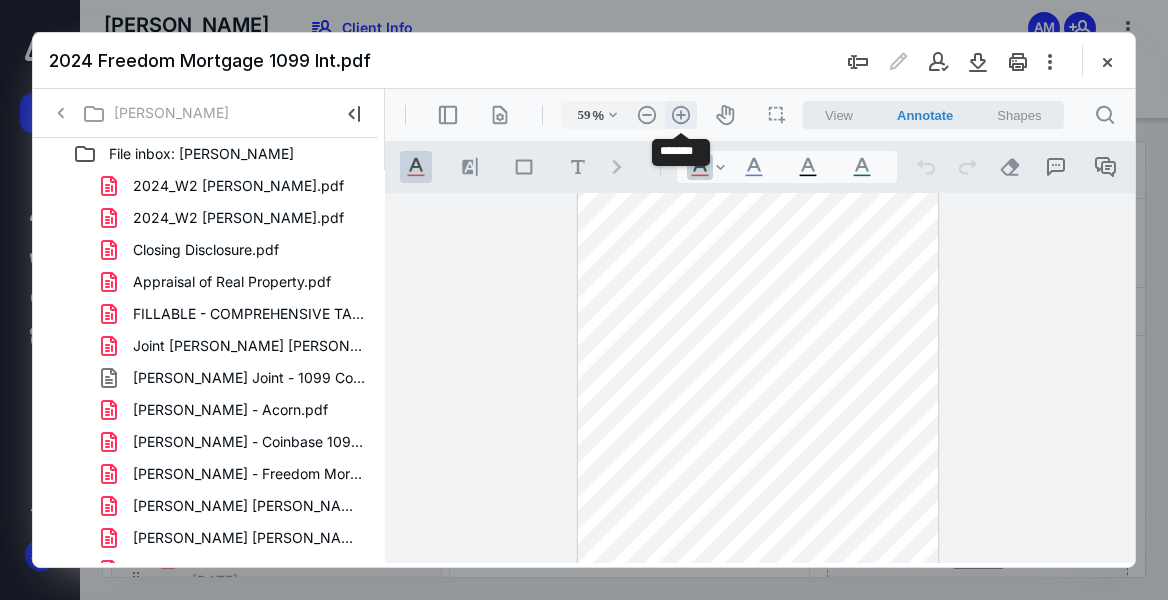 click on ".cls-1{fill:#abb0c4;} icon - header - zoom - in - line" at bounding box center (681, 115) 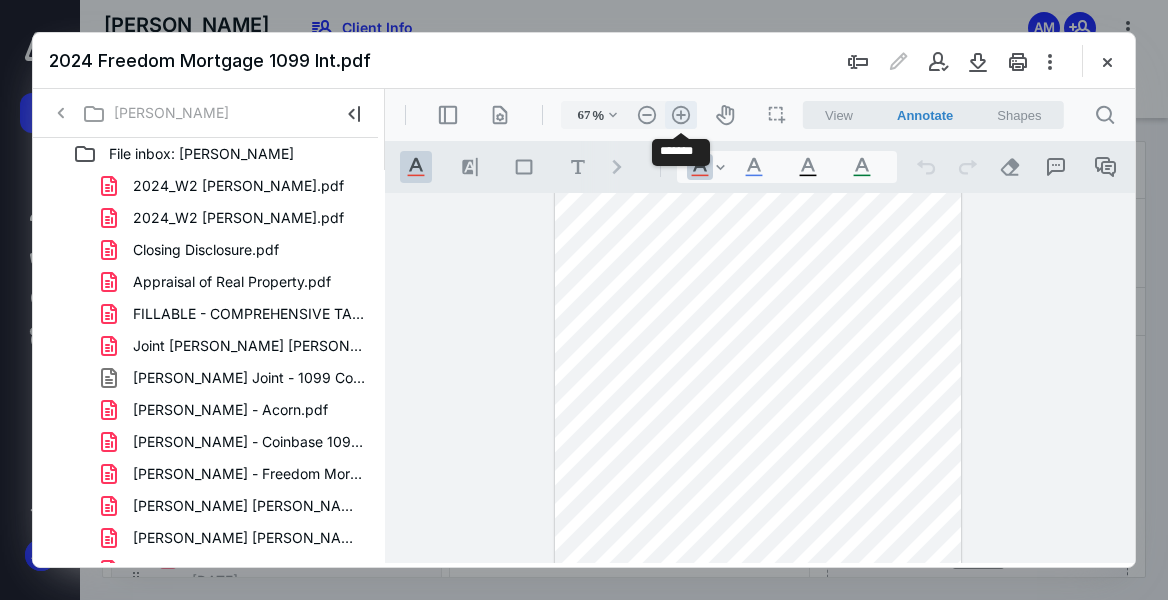 click on ".cls-1{fill:#abb0c4;} icon - header - zoom - in - line" at bounding box center (681, 115) 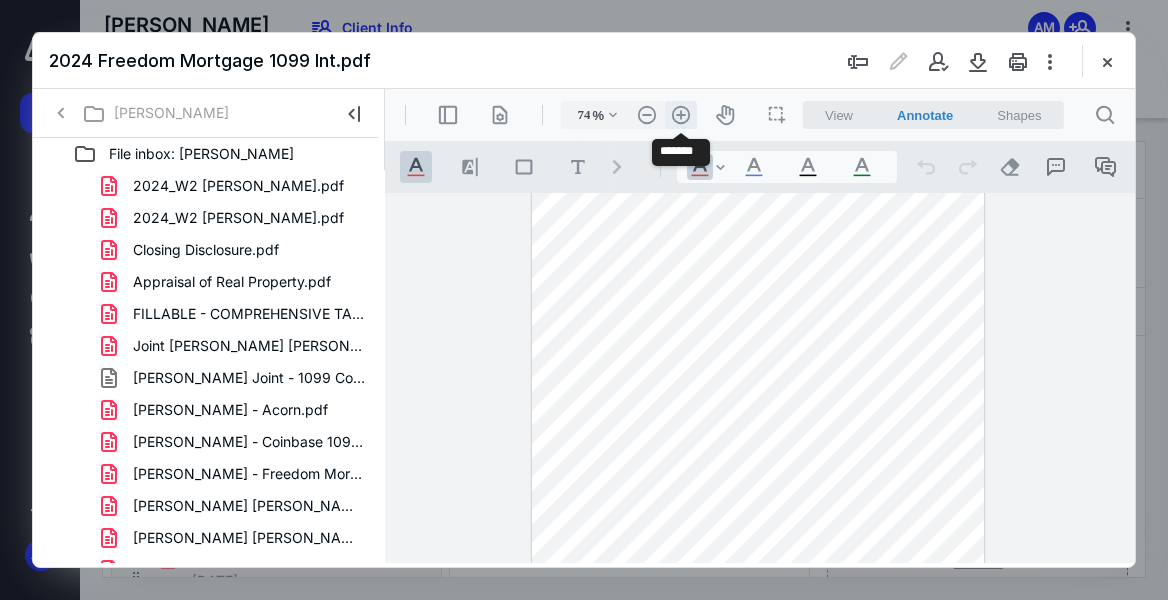 click on ".cls-1{fill:#abb0c4;} icon - header - zoom - in - line" at bounding box center (681, 115) 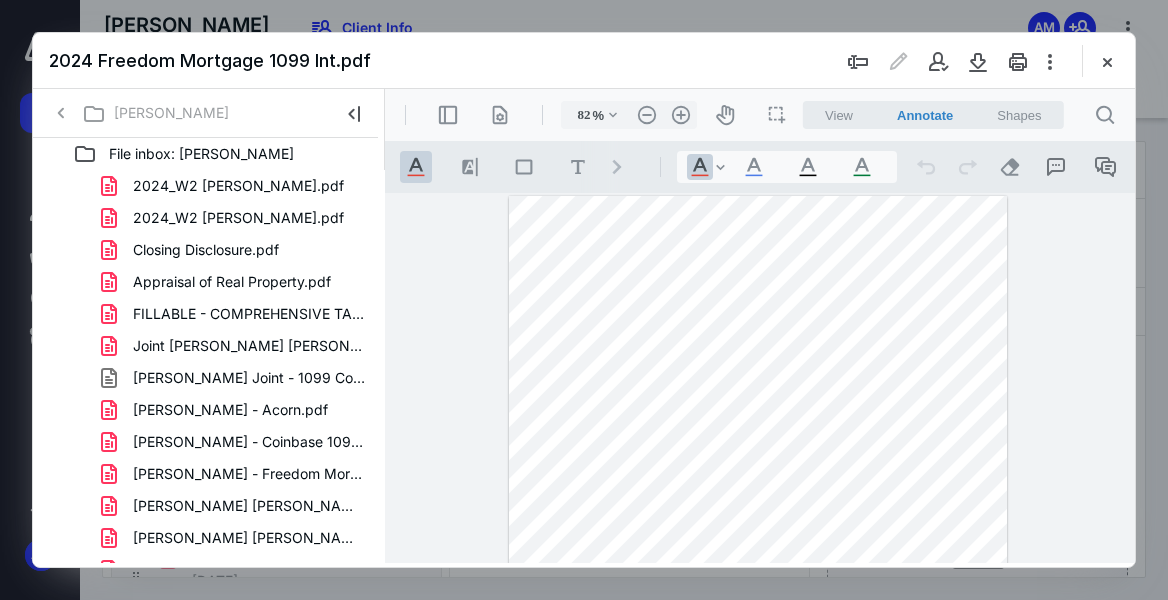 scroll, scrollTop: 0, scrollLeft: 0, axis: both 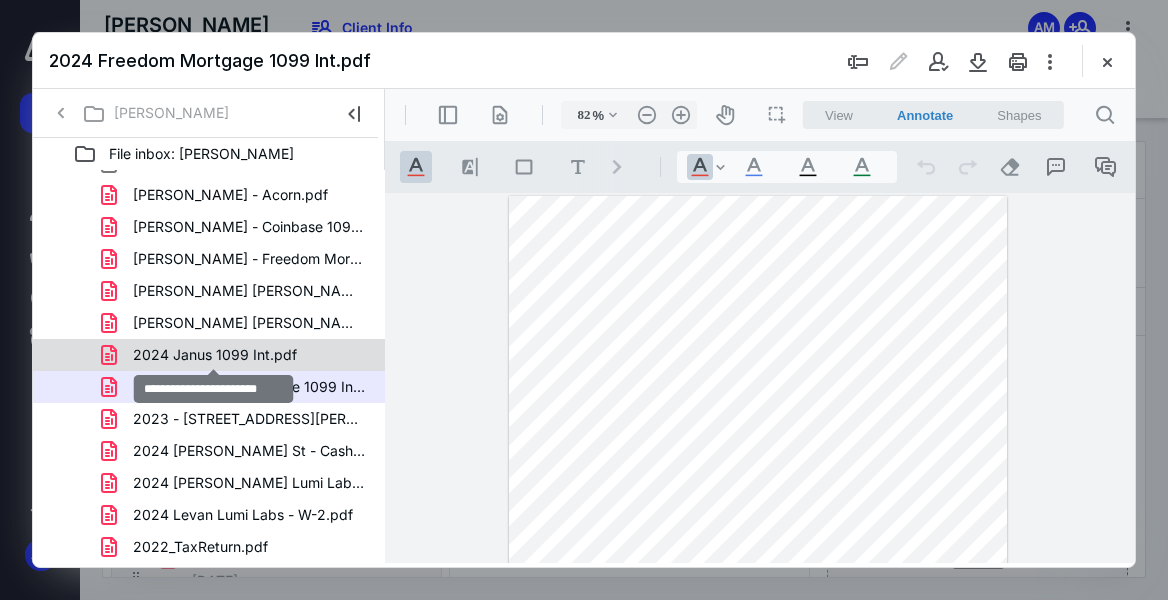 click on "2024 Janus 1099 Int.pdf" at bounding box center (215, 355) 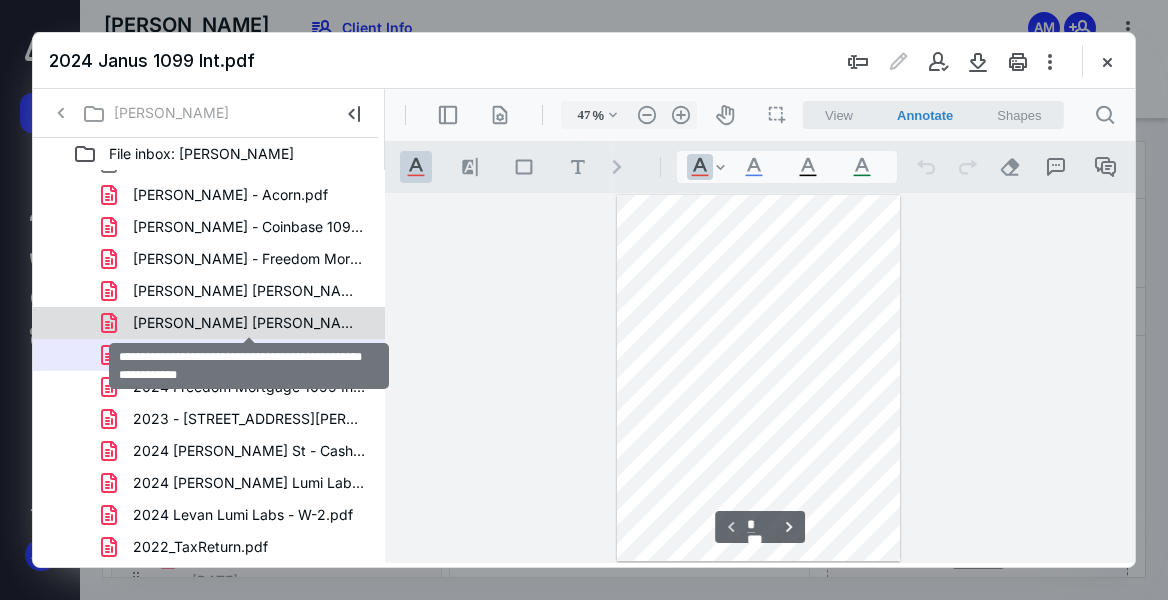 click on "[PERSON_NAME] [PERSON_NAME] - HSA - Account Summaries - 2024_2025-02-07.pdf" at bounding box center (249, 323) 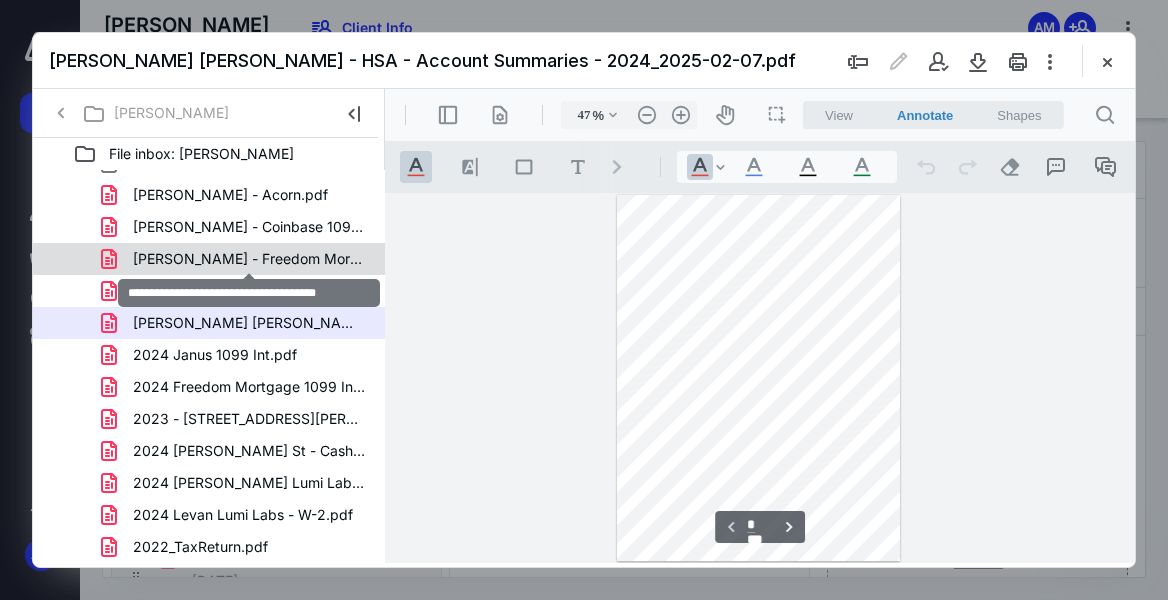click on "[PERSON_NAME] - Freedom Mortgage Form 1098.pdf" at bounding box center (249, 259) 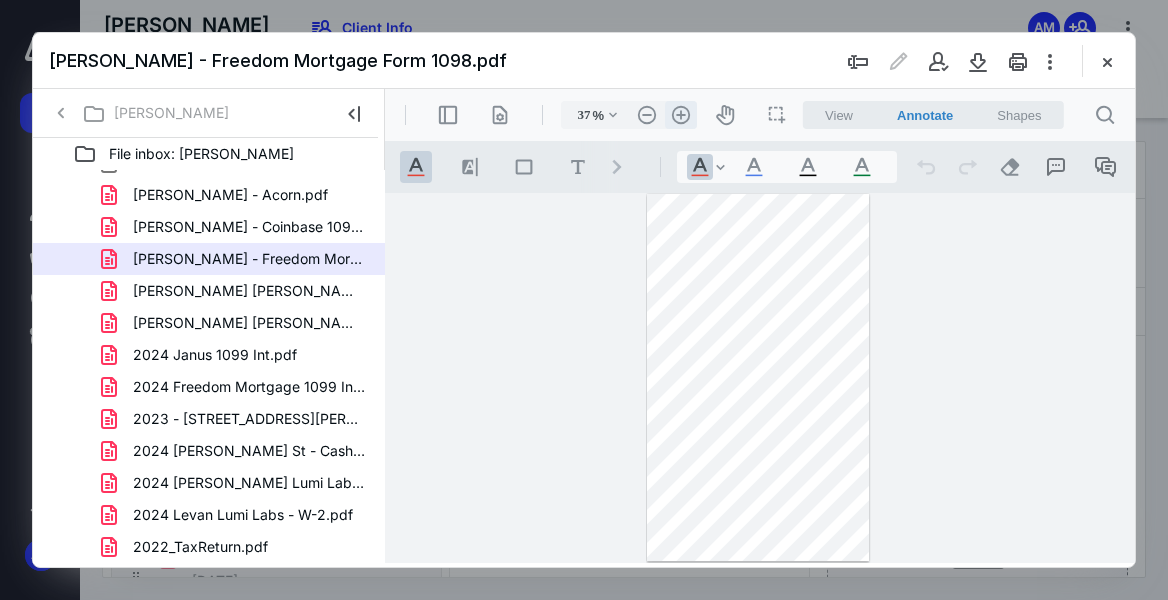 click on ".cls-1{fill:#abb0c4;} icon - header - zoom - in - line" at bounding box center [681, 115] 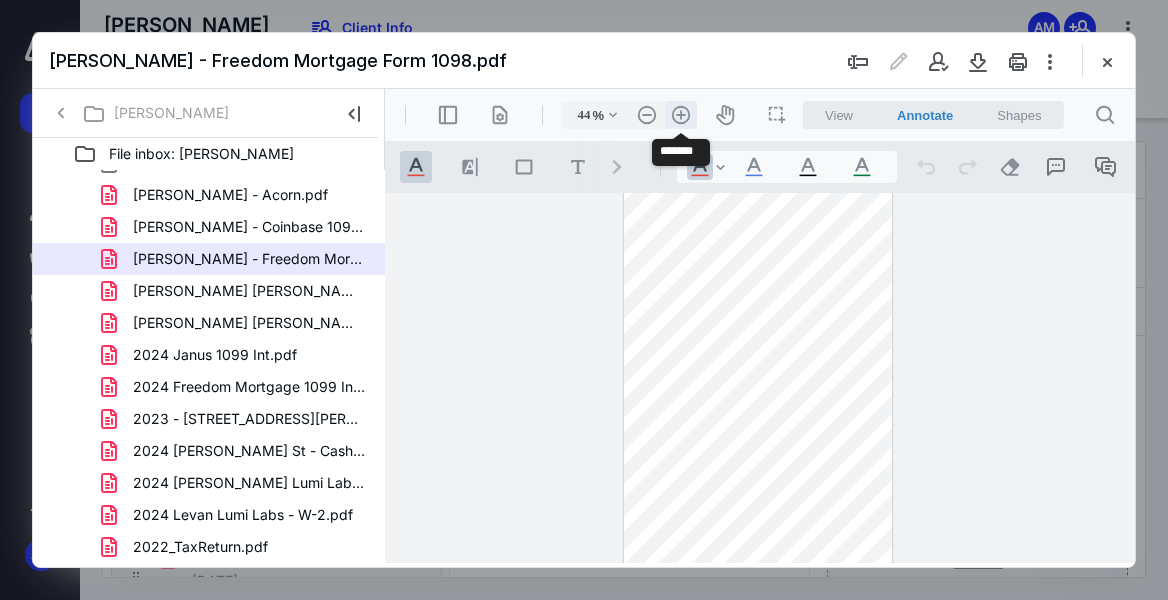 click on ".cls-1{fill:#abb0c4;} icon - header - zoom - in - line" at bounding box center (681, 115) 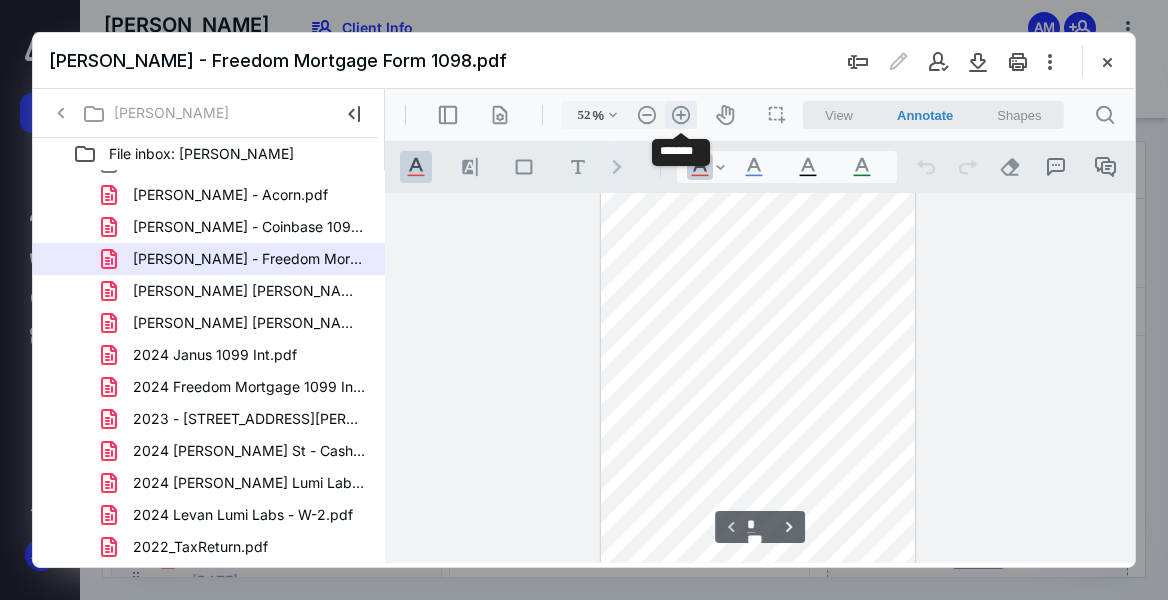 click on ".cls-1{fill:#abb0c4;} icon - header - zoom - in - line" at bounding box center [681, 115] 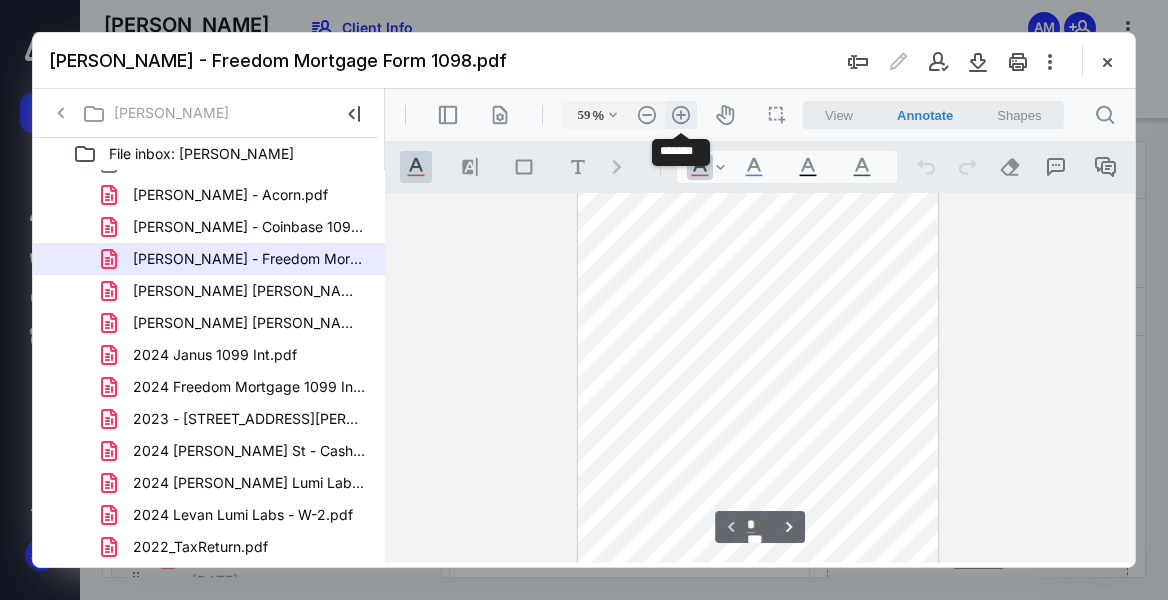 click on ".cls-1{fill:#abb0c4;} icon - header - zoom - in - line" at bounding box center [681, 115] 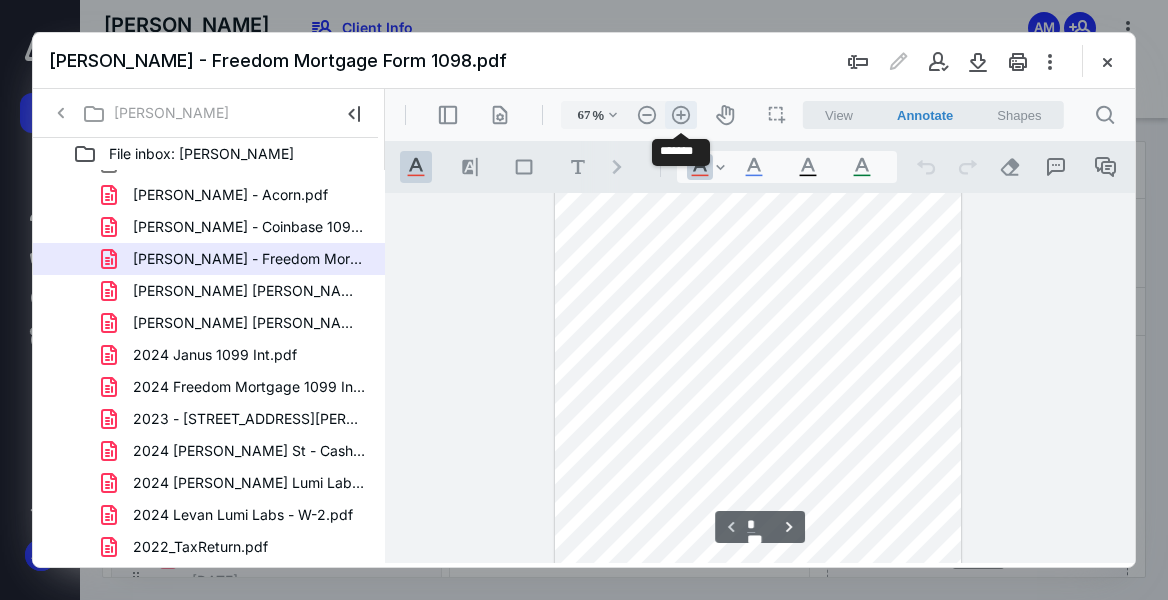 click on ".cls-1{fill:#abb0c4;} icon - header - zoom - in - line" at bounding box center (681, 115) 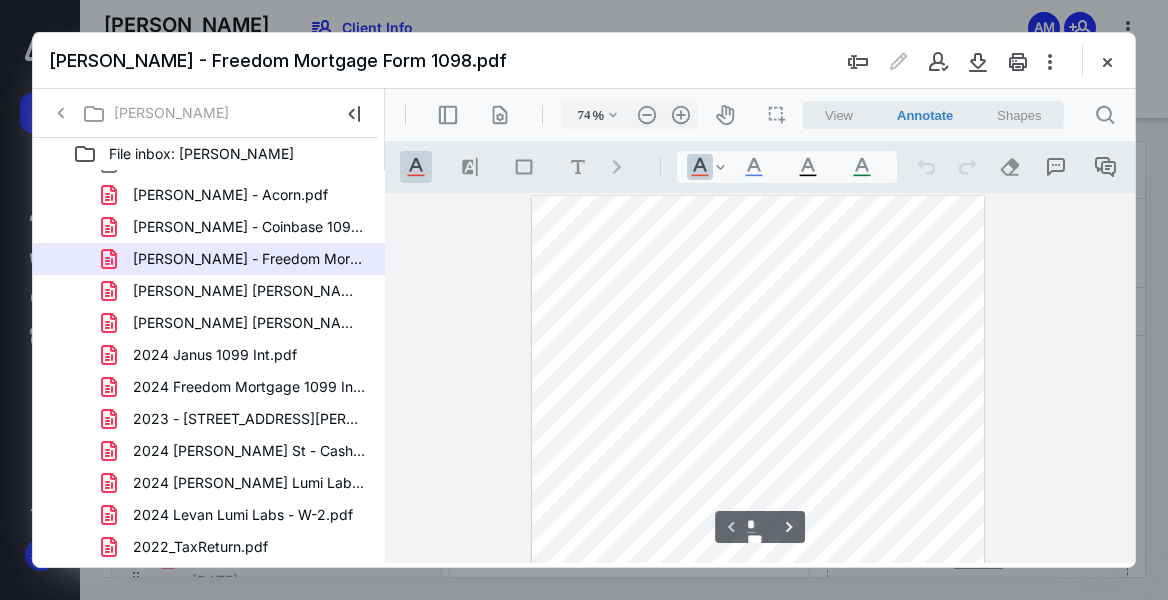 scroll, scrollTop: 0, scrollLeft: 0, axis: both 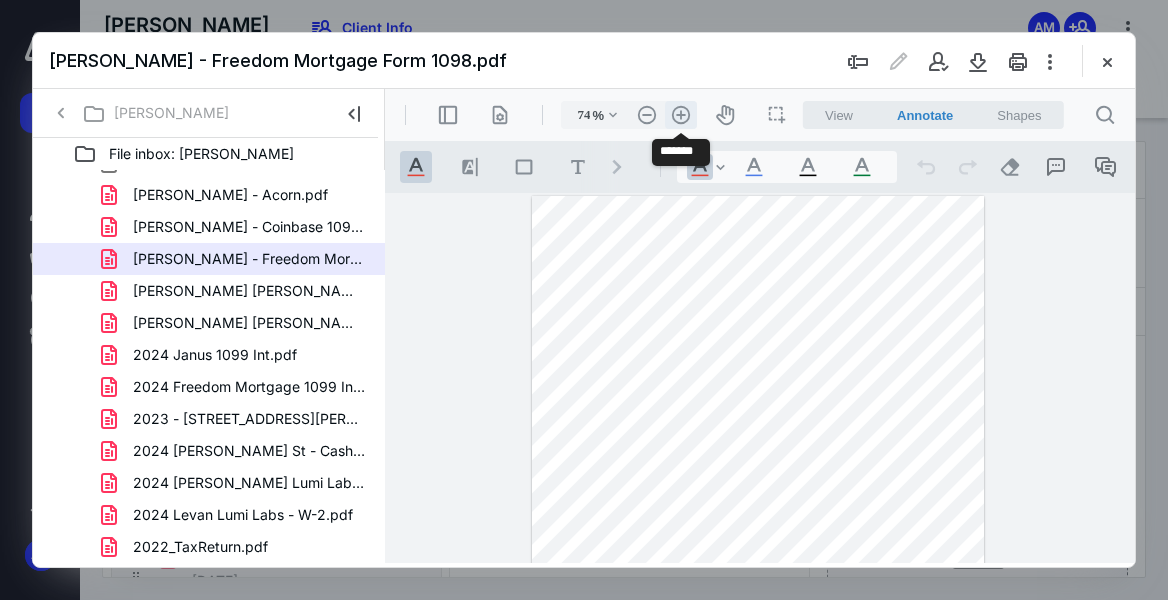 click on ".cls-1{fill:#abb0c4;} icon - header - zoom - in - line" at bounding box center (681, 115) 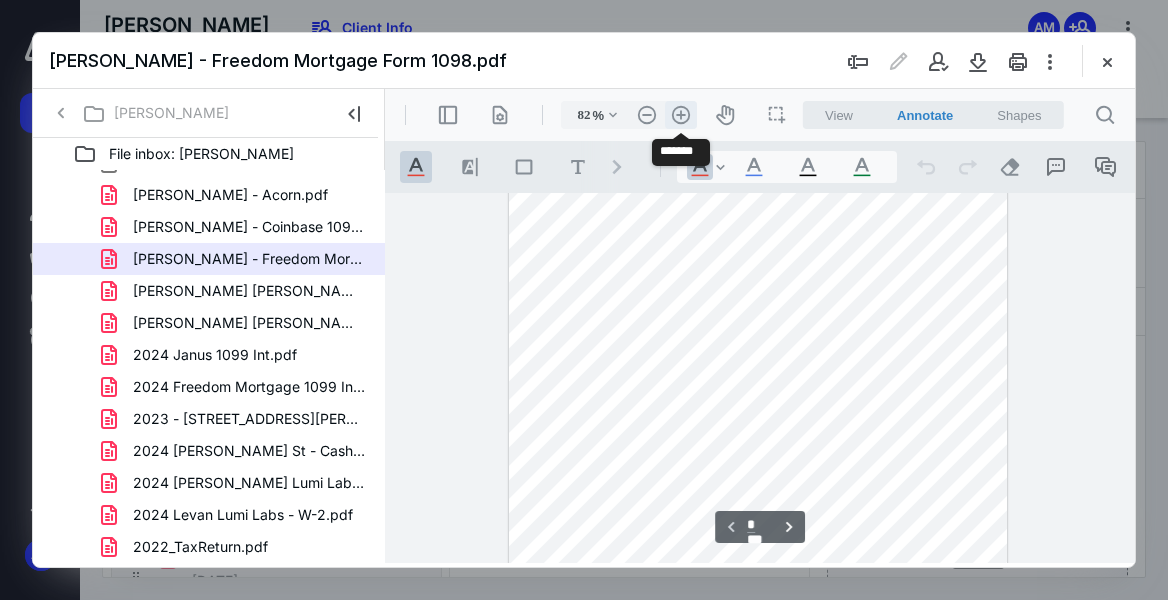 click on ".cls-1{fill:#abb0c4;} icon - header - zoom - in - line" at bounding box center [681, 115] 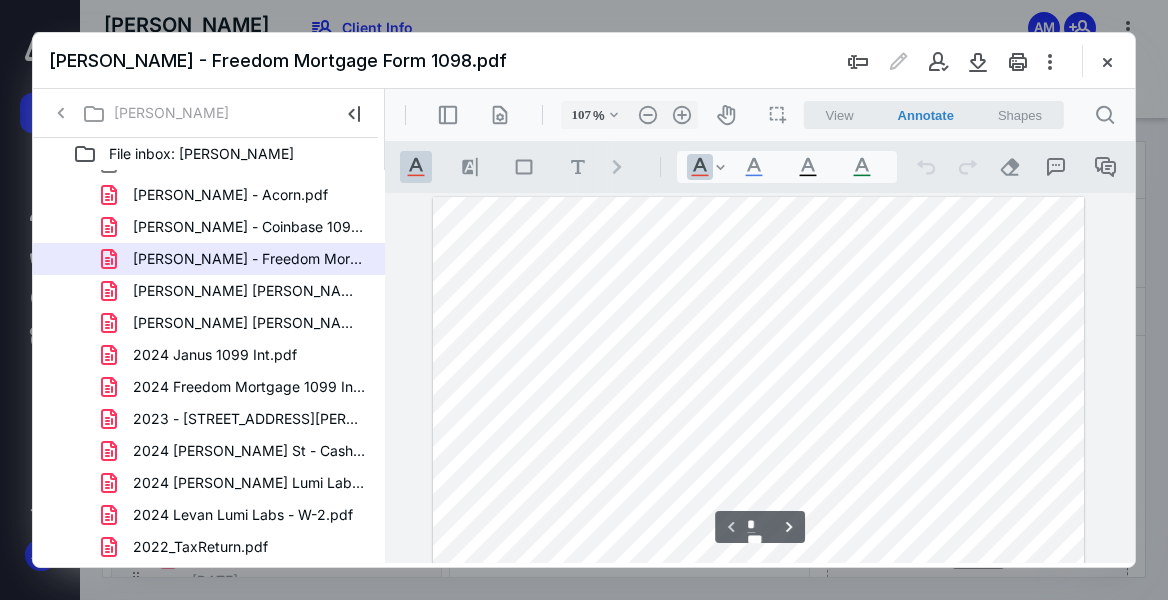 scroll, scrollTop: 0, scrollLeft: 0, axis: both 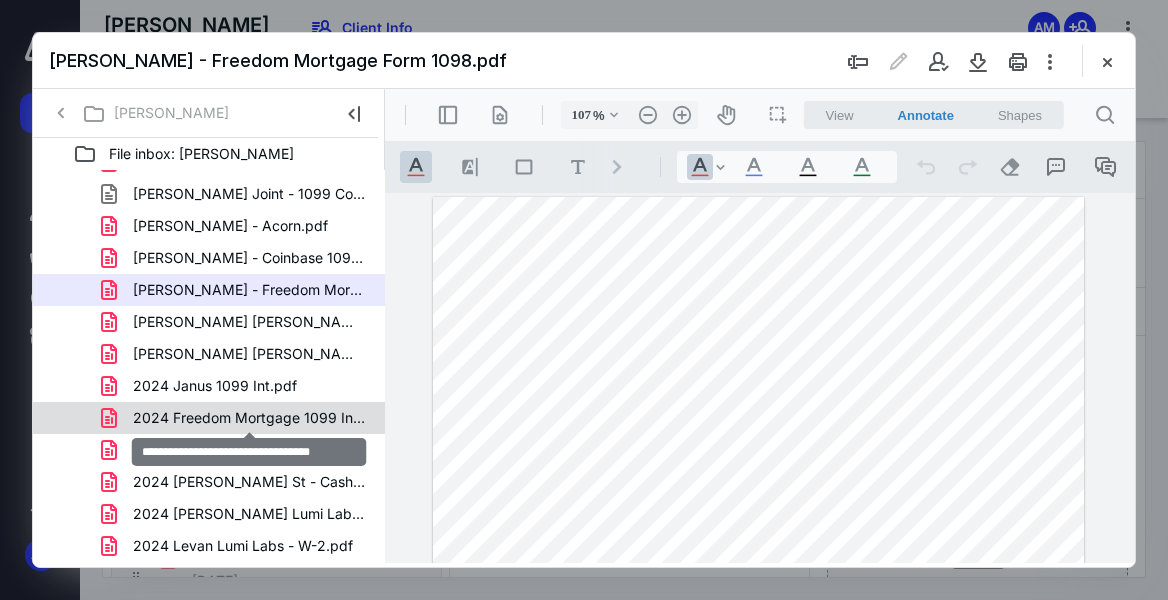 click on "2024 Freedom Mortgage 1099 Int.pdf" at bounding box center [249, 418] 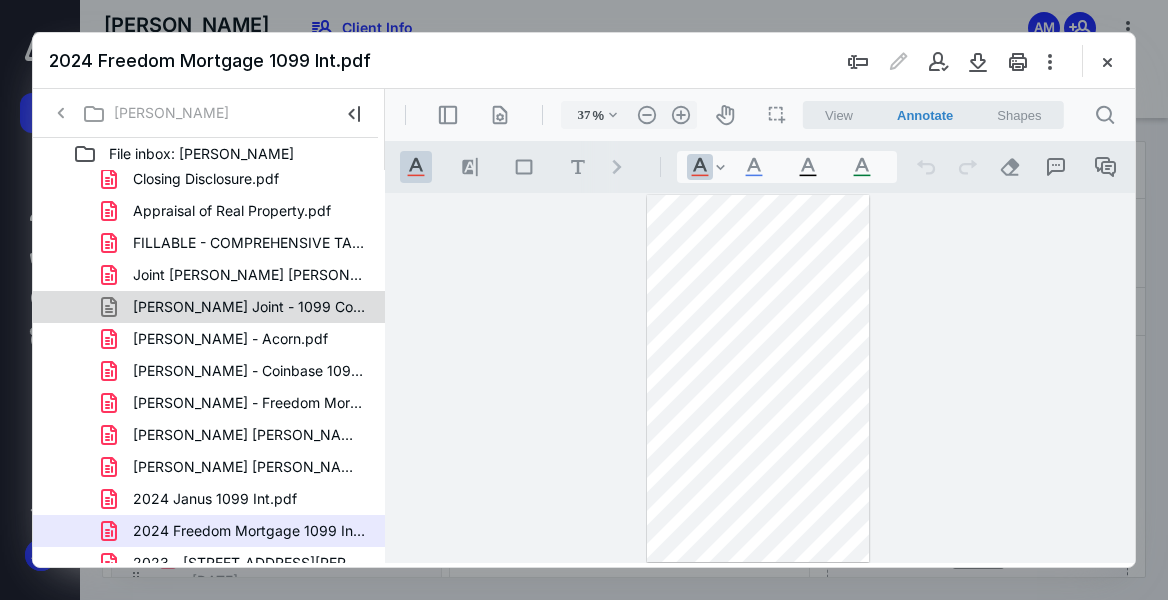 scroll, scrollTop: 79, scrollLeft: 0, axis: vertical 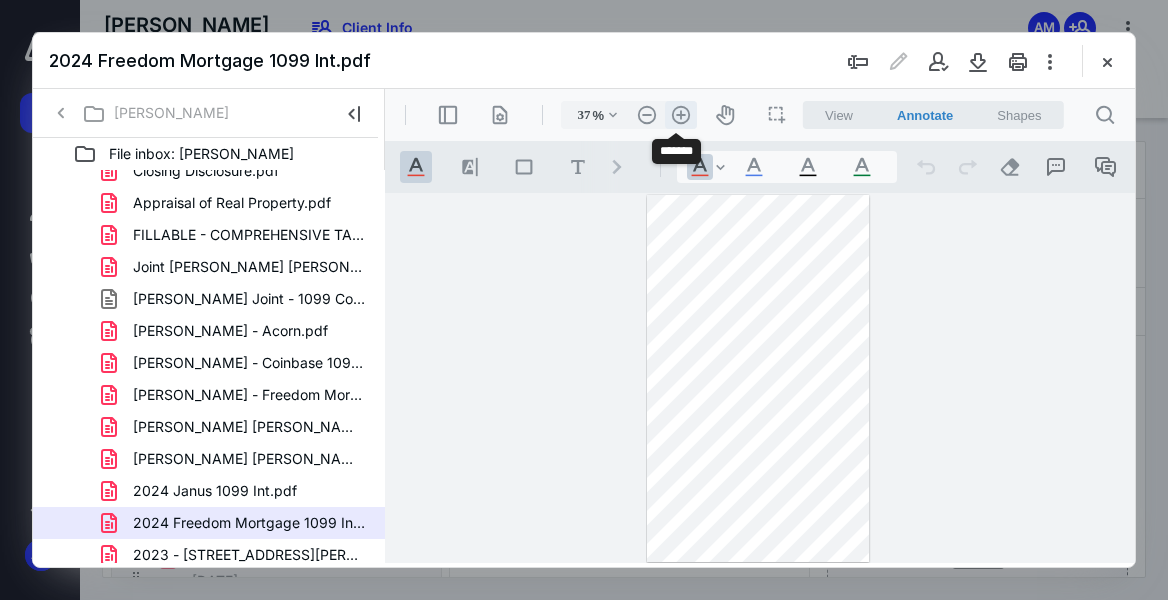 click on ".cls-1{fill:#abb0c4;} icon - header - zoom - in - line" at bounding box center (681, 115) 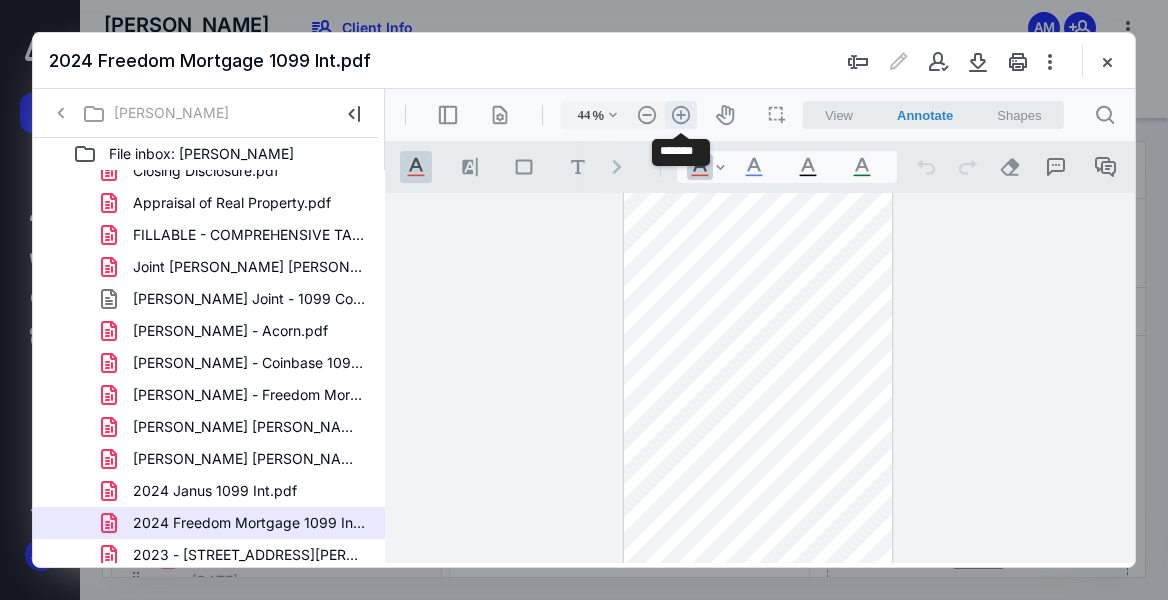 click on ".cls-1{fill:#abb0c4;} icon - header - zoom - in - line" at bounding box center (681, 115) 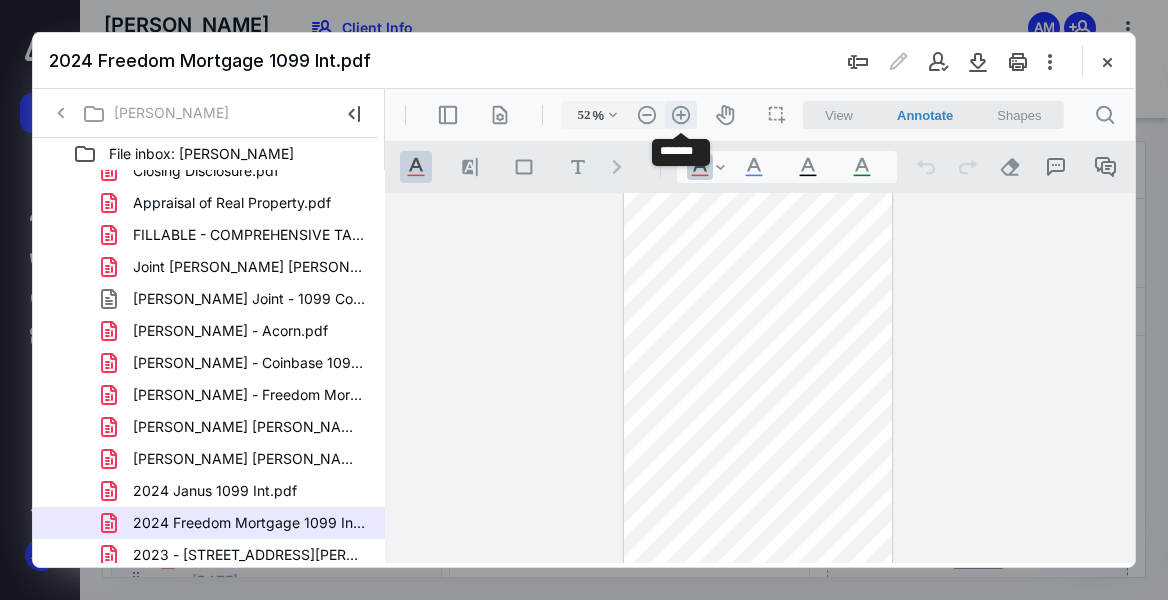 click on ".cls-1{fill:#abb0c4;} icon - header - zoom - in - line" at bounding box center [681, 115] 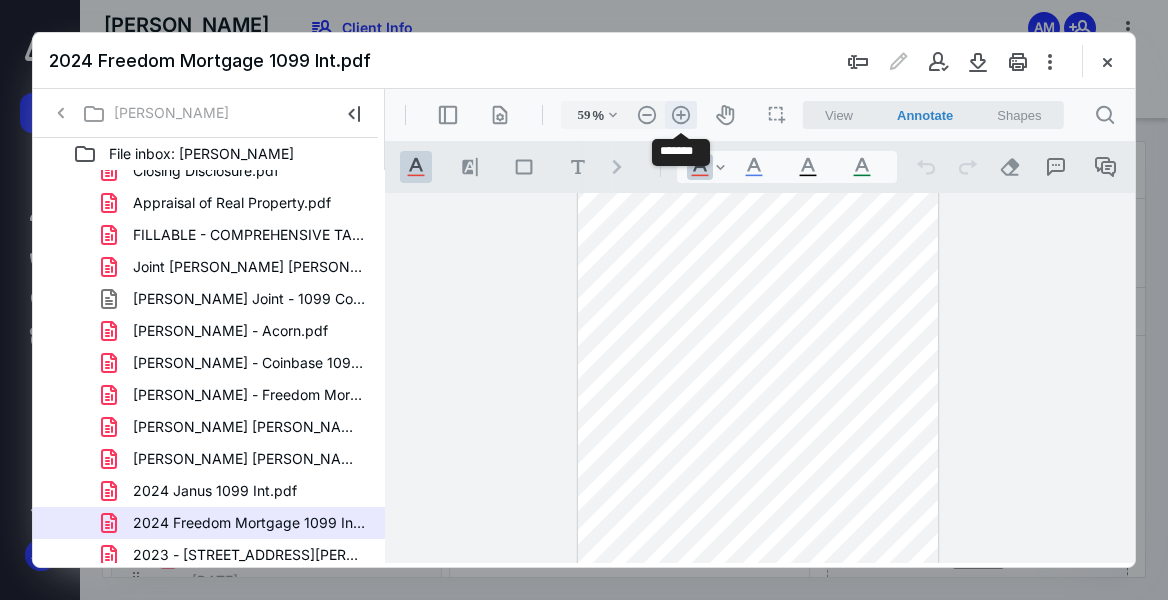 click on ".cls-1{fill:#abb0c4;} icon - header - zoom - in - line" at bounding box center (681, 115) 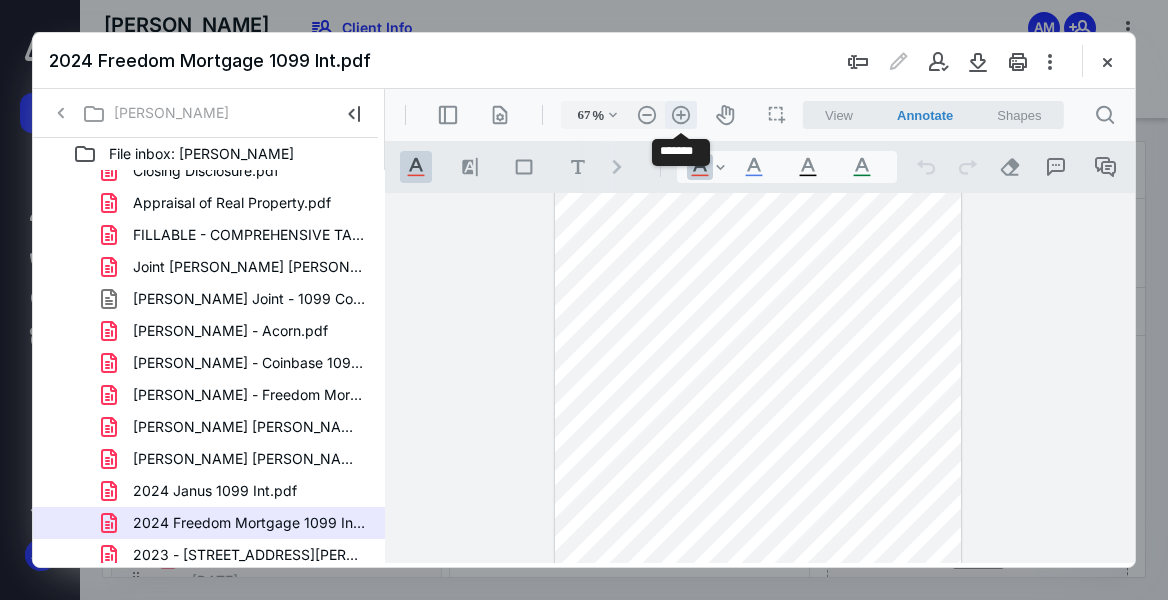click on ".cls-1{fill:#abb0c4;} icon - header - zoom - in - line" at bounding box center [681, 115] 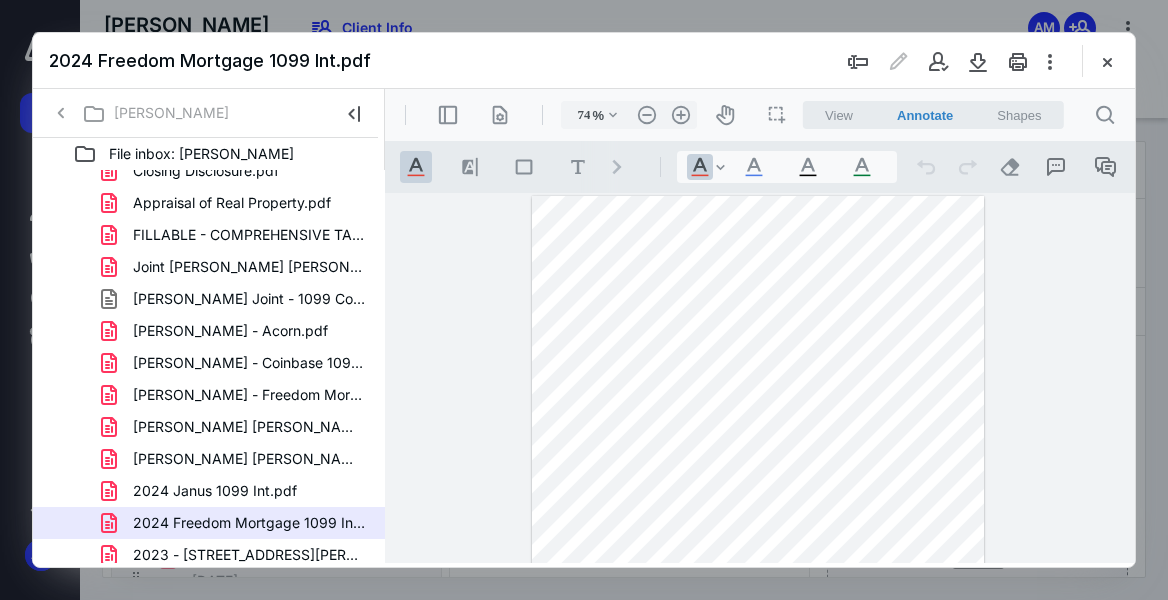 scroll, scrollTop: 0, scrollLeft: 0, axis: both 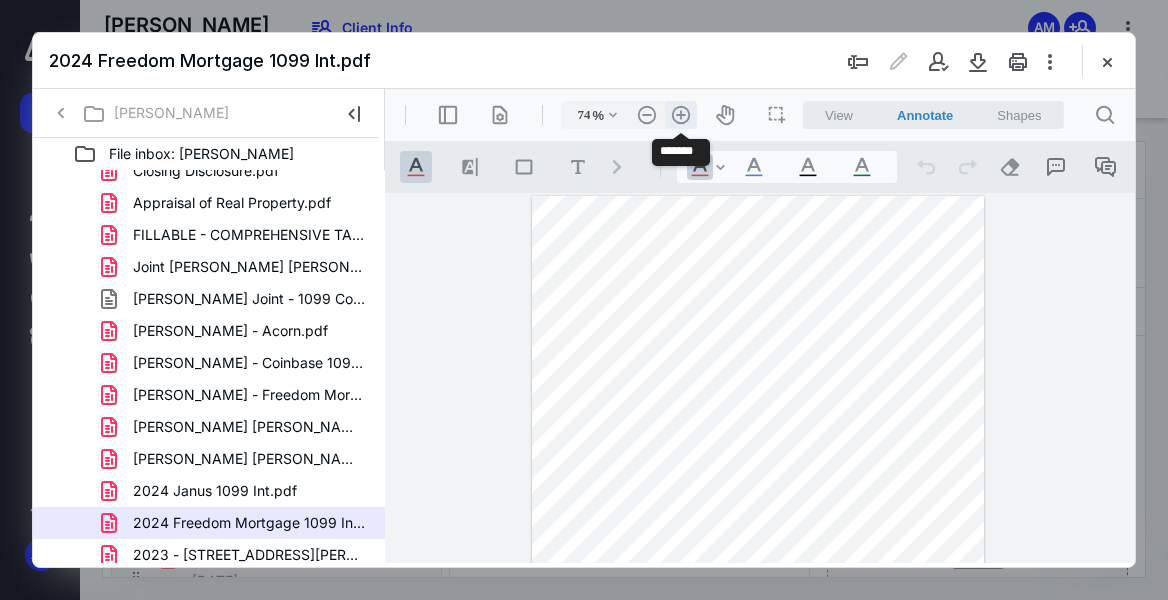 click on ".cls-1{fill:#abb0c4;} icon - header - zoom - in - line" at bounding box center [681, 115] 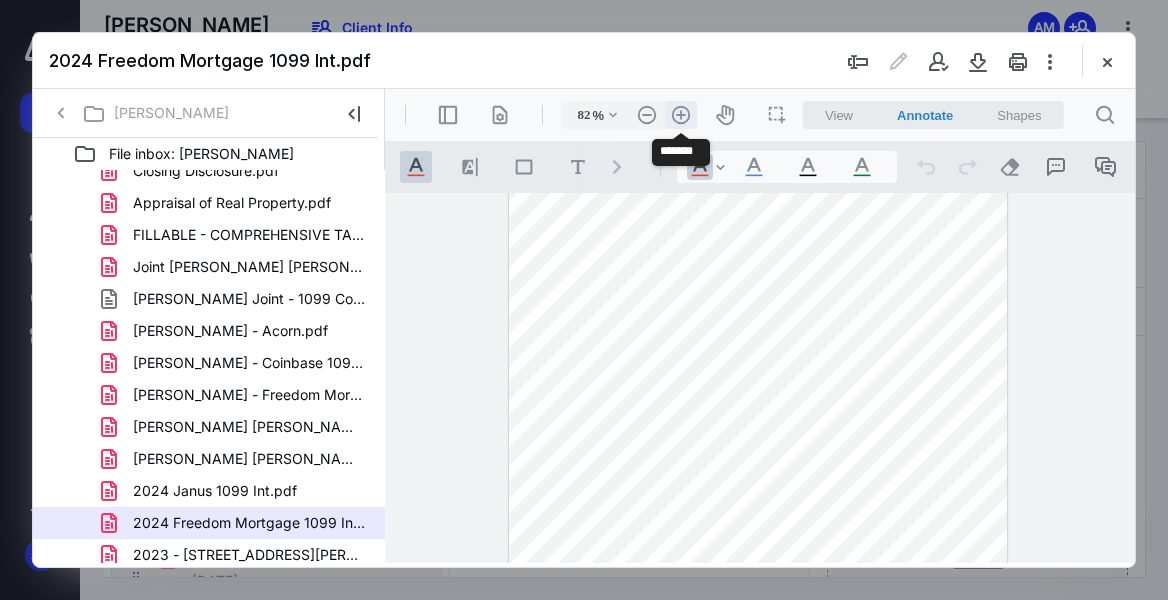 click on ".cls-1{fill:#abb0c4;} icon - header - zoom - in - line" at bounding box center [681, 115] 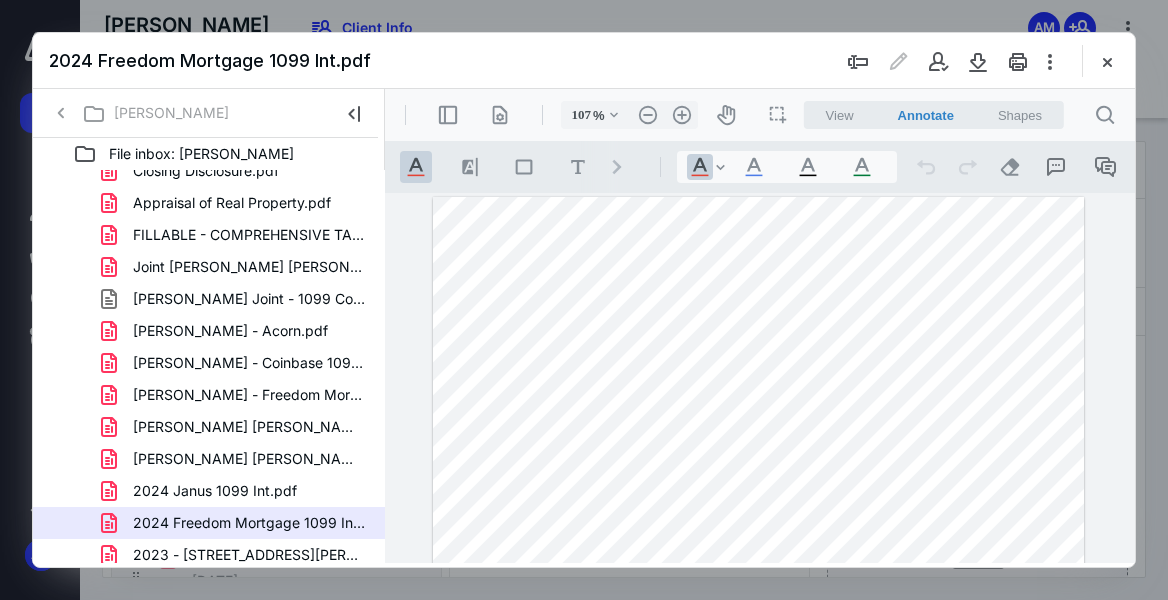 scroll, scrollTop: 0, scrollLeft: 0, axis: both 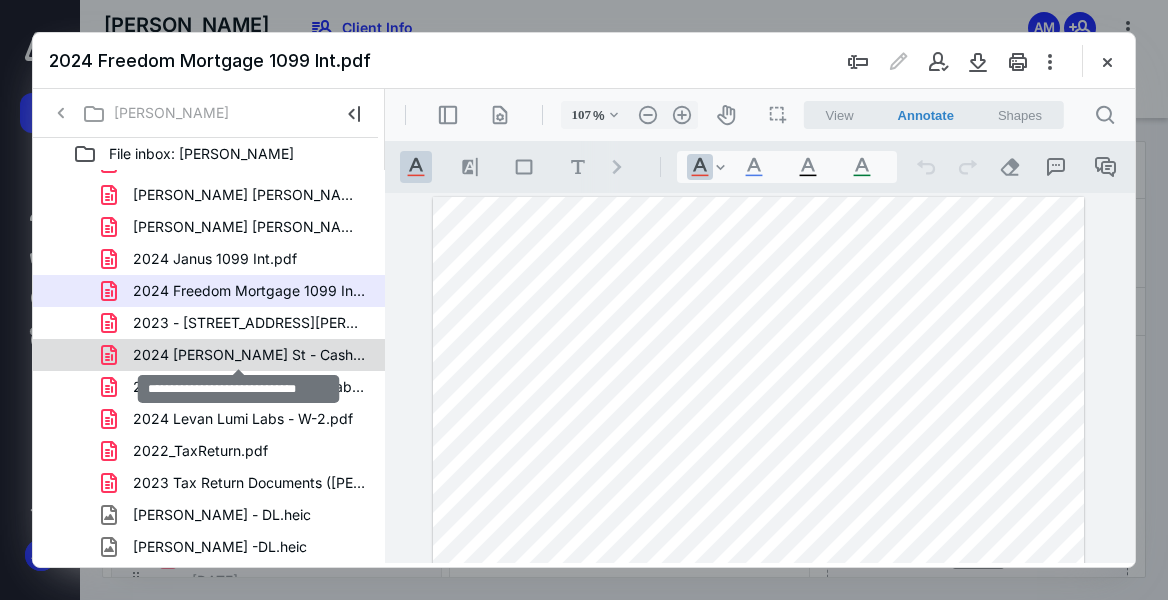 click on "2024 [PERSON_NAME] St - Cash Flow.pdf" at bounding box center (249, 355) 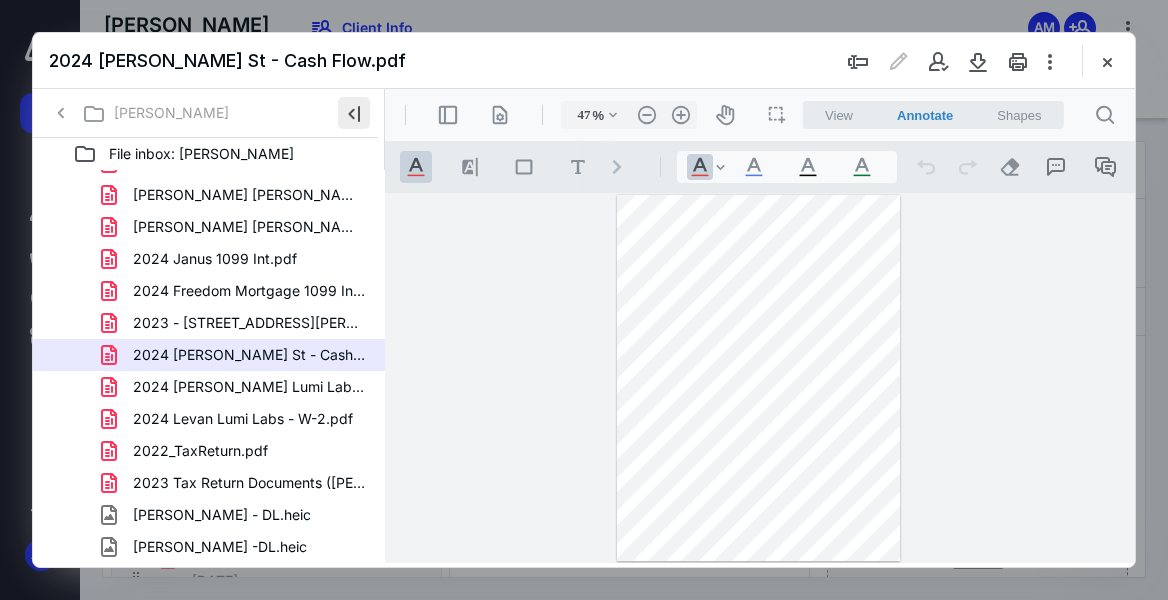 click at bounding box center [354, 113] 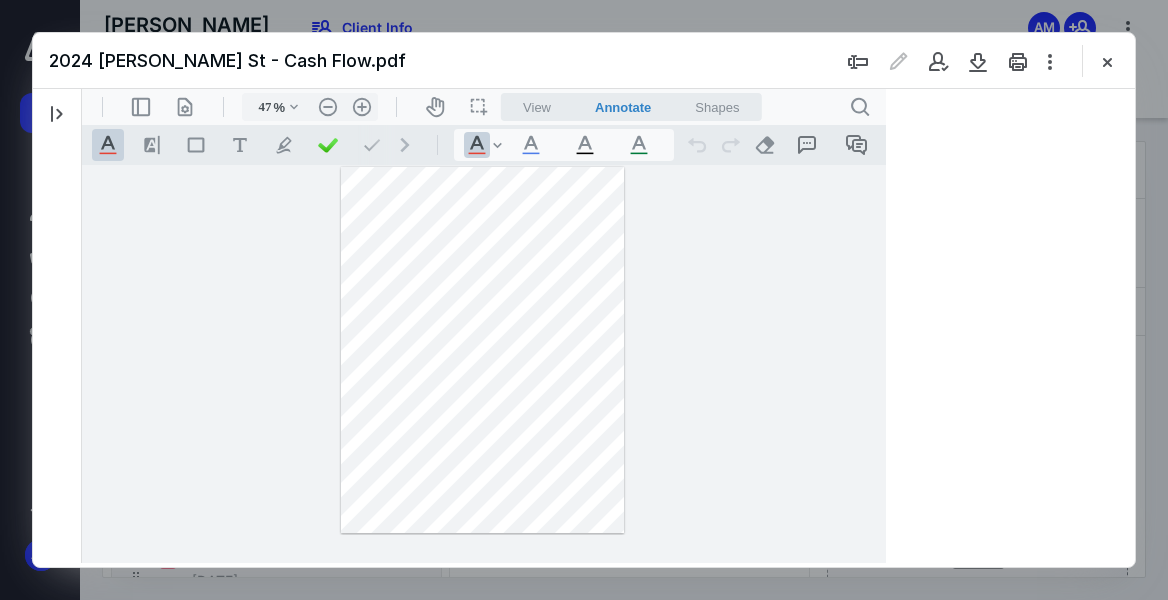 scroll, scrollTop: 310, scrollLeft: 0, axis: vertical 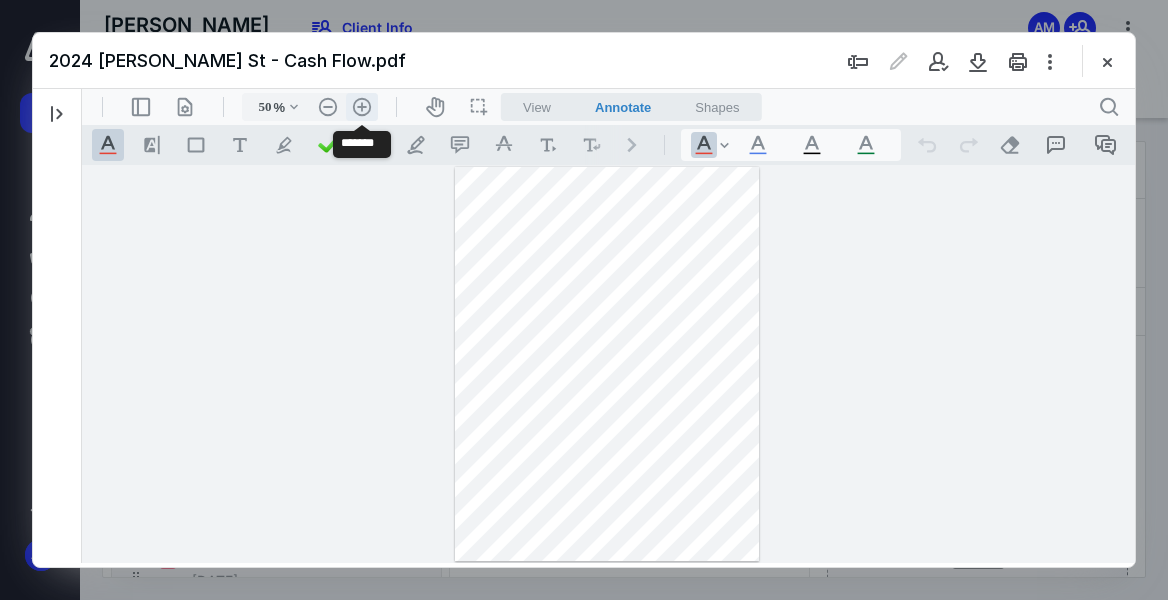 click on ".cls-1{fill:#abb0c4;} icon - header - zoom - in - line" at bounding box center [362, 107] 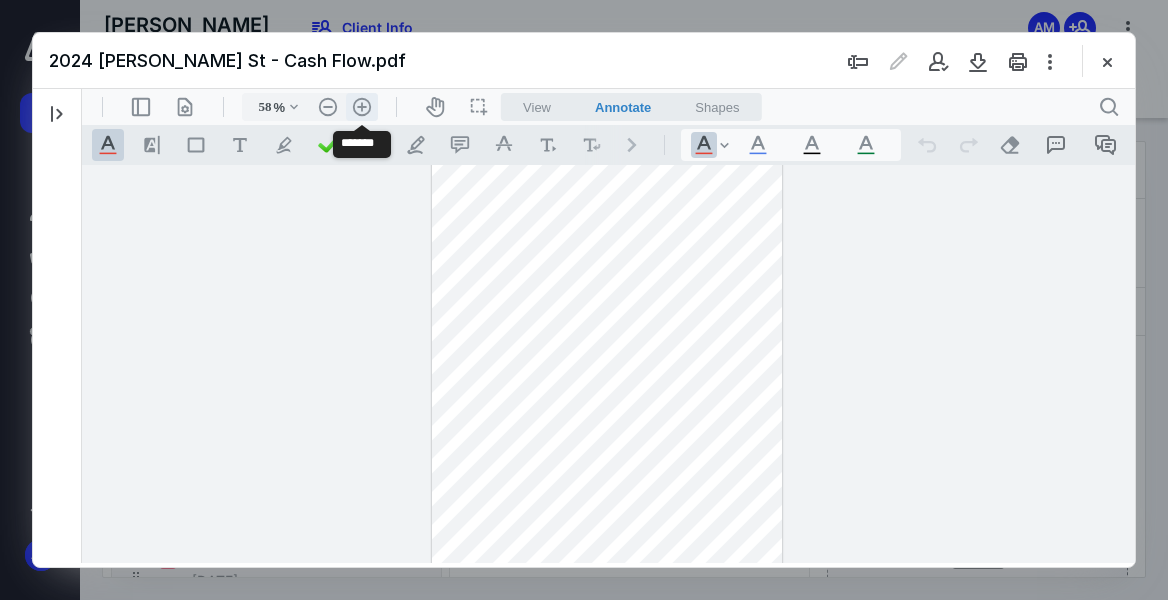 click on ".cls-1{fill:#abb0c4;} icon - header - zoom - in - line" at bounding box center (362, 107) 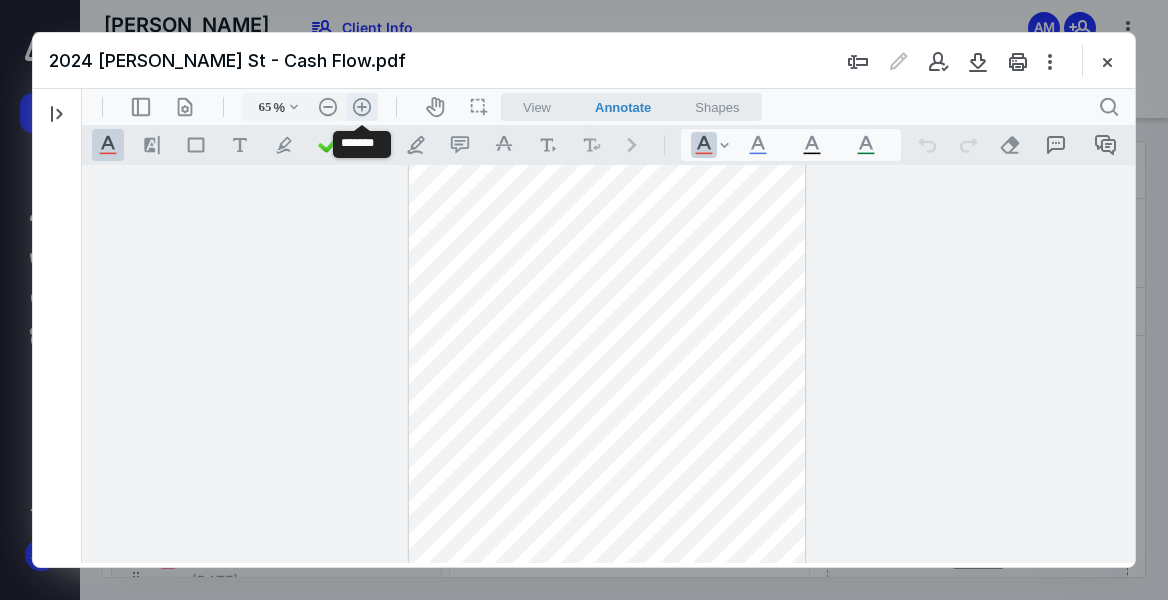 click on ".cls-1{fill:#abb0c4;} icon - header - zoom - in - line" at bounding box center (362, 107) 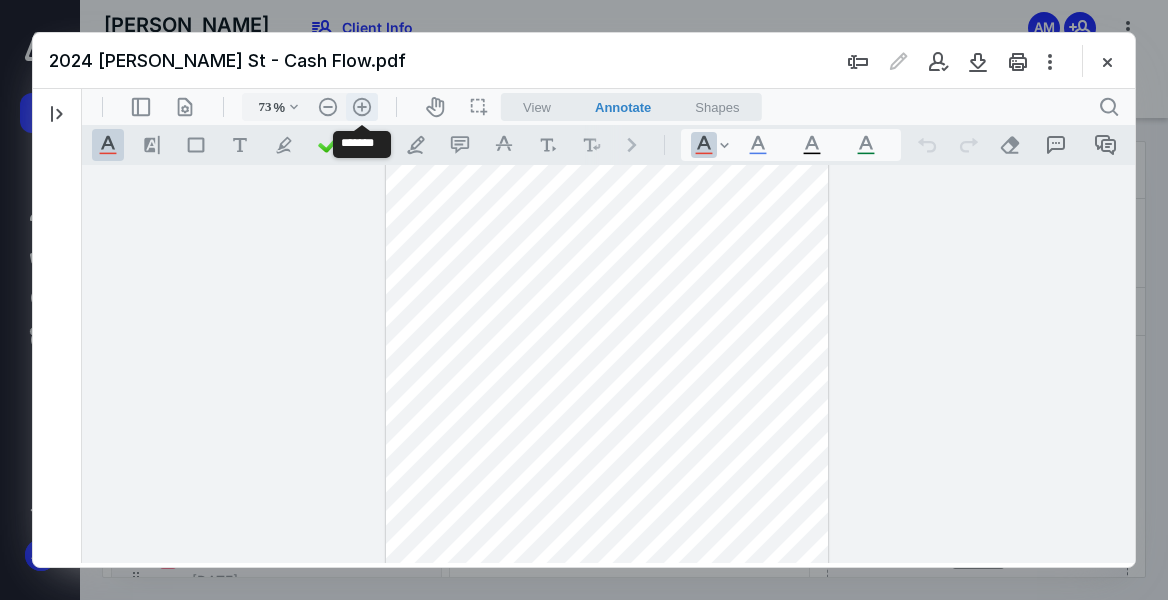 click on ".cls-1{fill:#abb0c4;} icon - header - zoom - in - line" at bounding box center (362, 107) 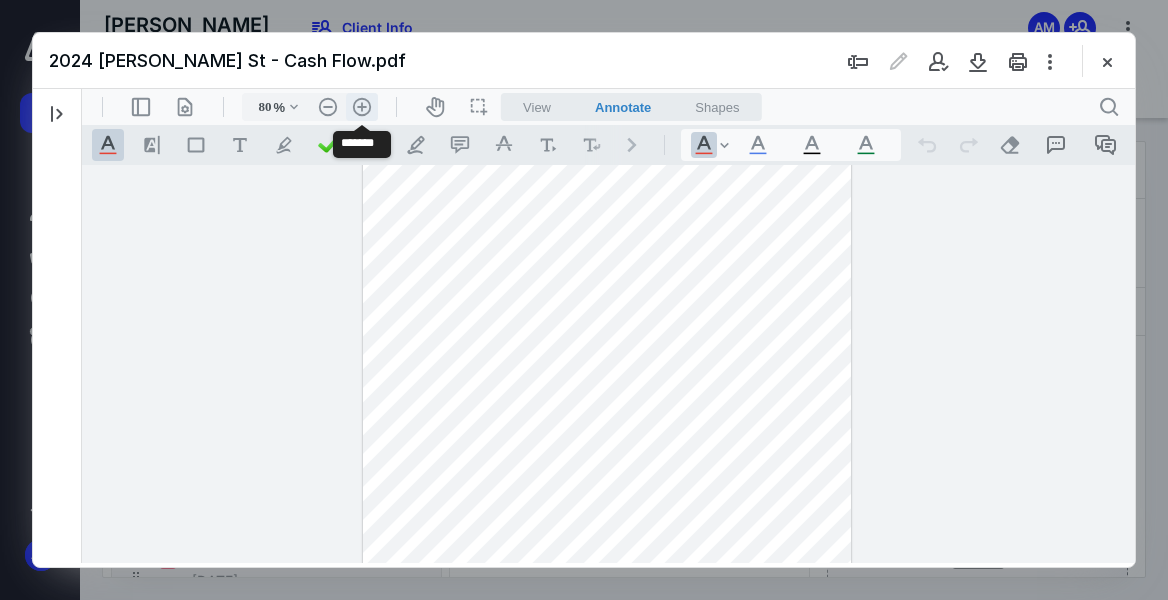 click on ".cls-1{fill:#abb0c4;} icon - header - zoom - in - line" at bounding box center (362, 107) 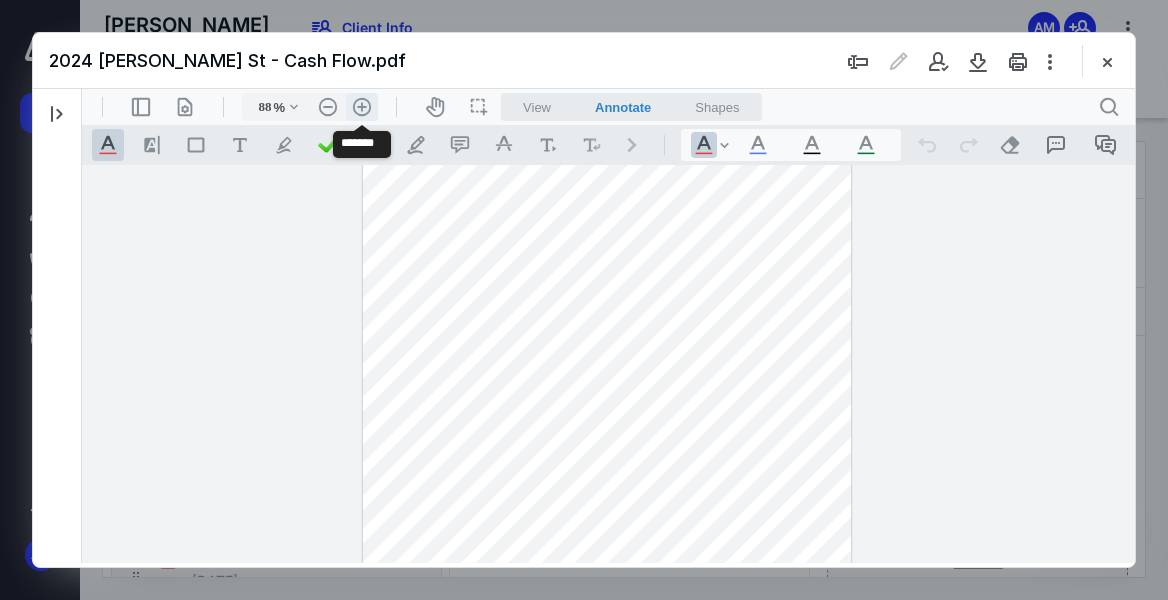 click on ".cls-1{fill:#abb0c4;} icon - header - zoom - in - line" at bounding box center [362, 107] 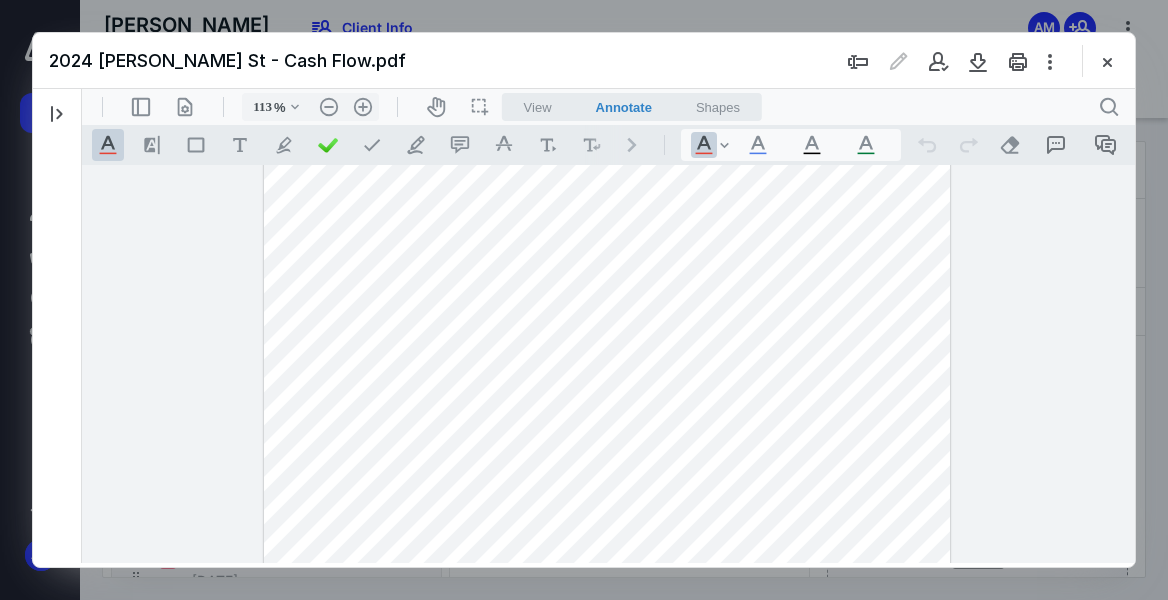 scroll, scrollTop: 124, scrollLeft: 0, axis: vertical 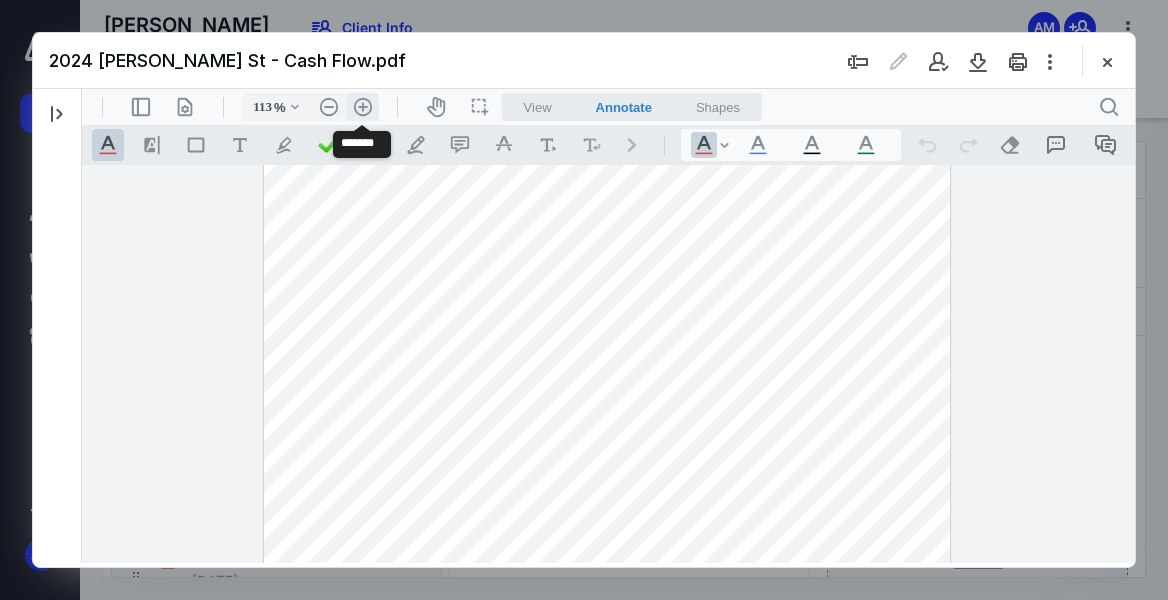 click on ".cls-1{fill:#abb0c4;} icon - header - zoom - in - line" at bounding box center (363, 107) 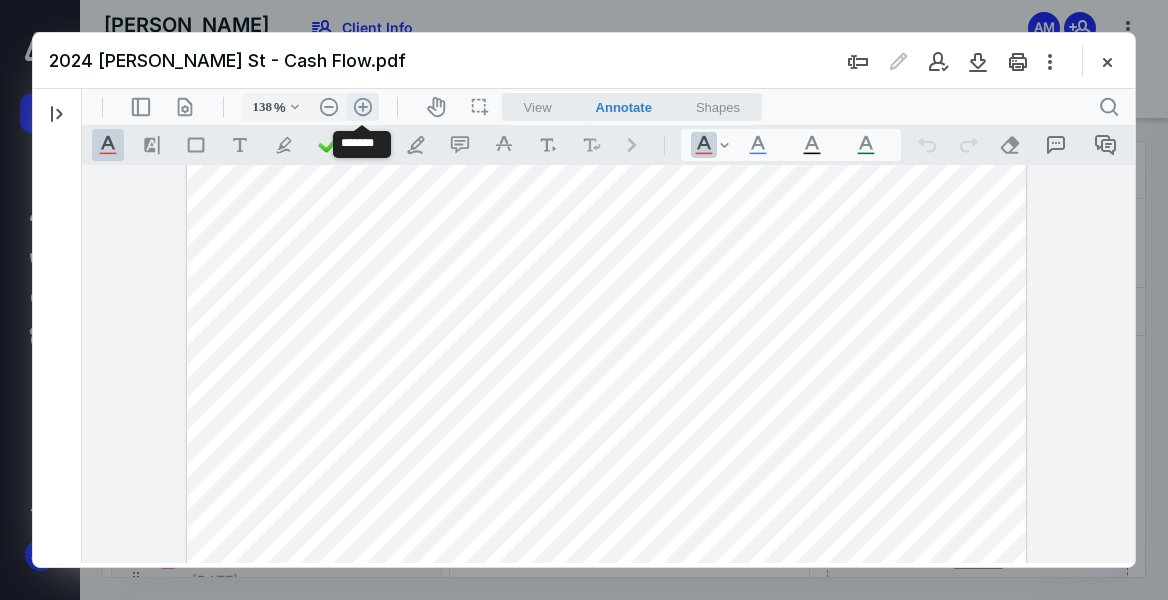 click on ".cls-1{fill:#abb0c4;} icon - header - zoom - in - line" at bounding box center [363, 107] 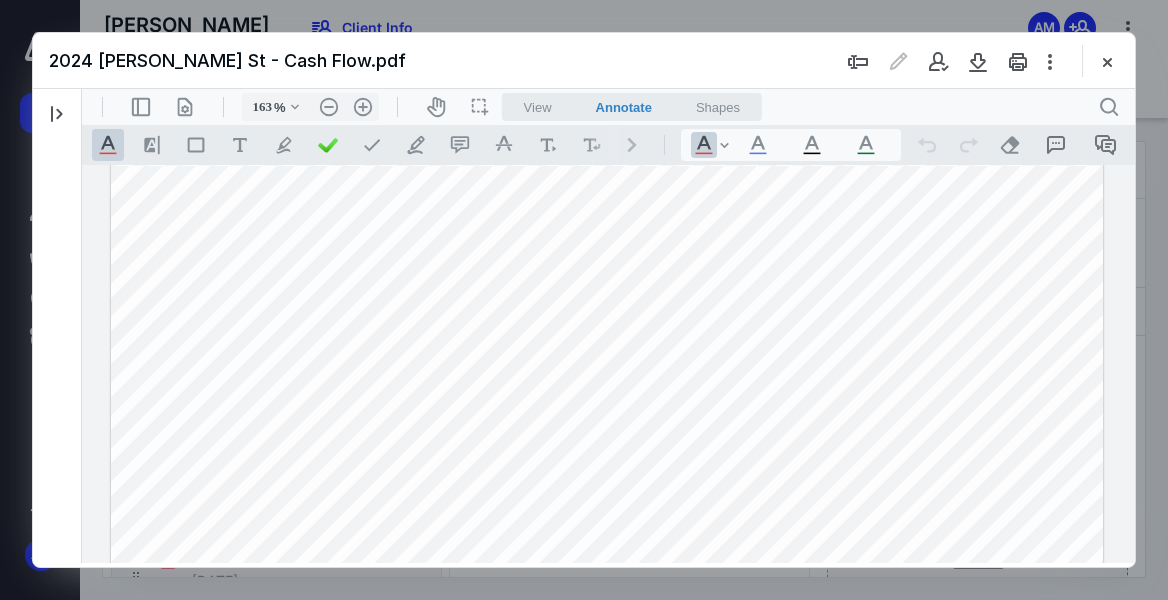scroll, scrollTop: 214, scrollLeft: 0, axis: vertical 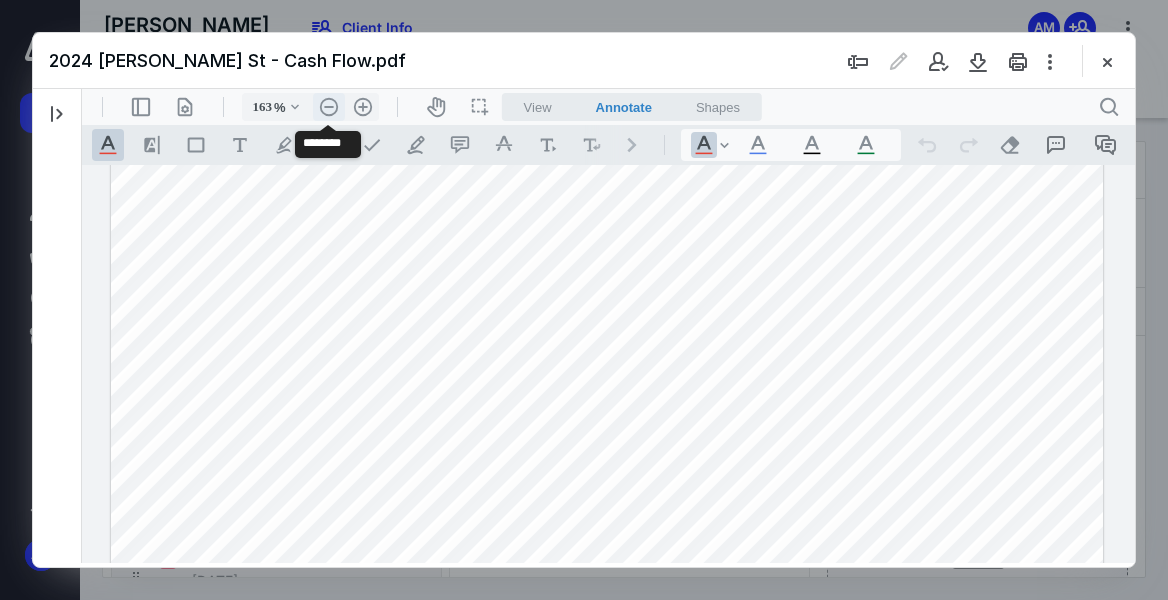 click on ".cls-1{fill:#abb0c4;} icon - header - zoom - out - line" at bounding box center (329, 107) 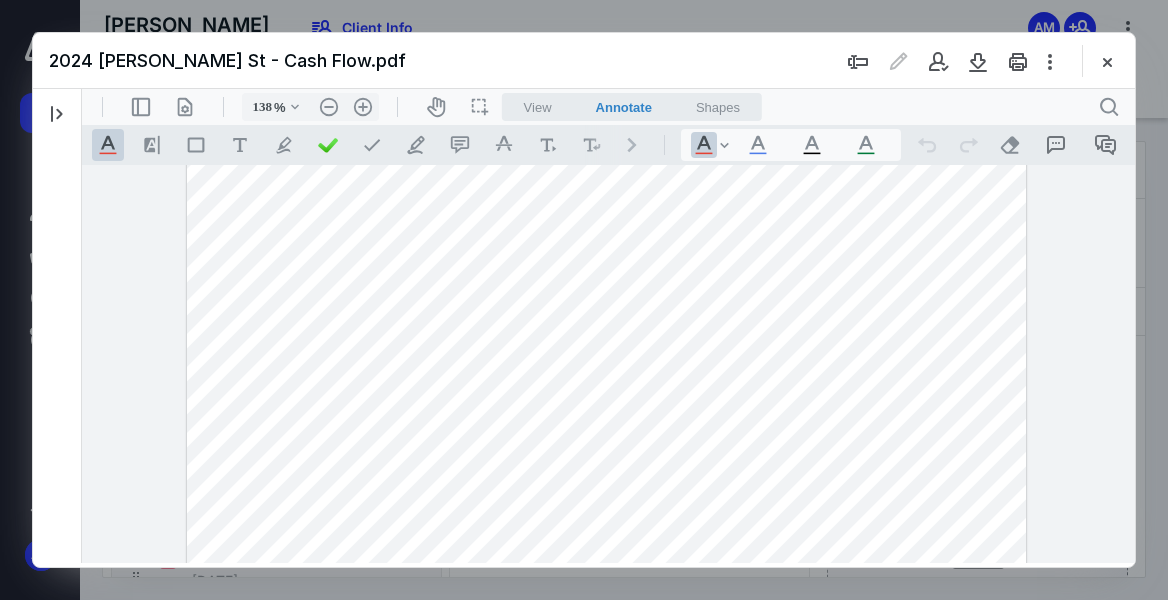 scroll, scrollTop: 504, scrollLeft: 0, axis: vertical 